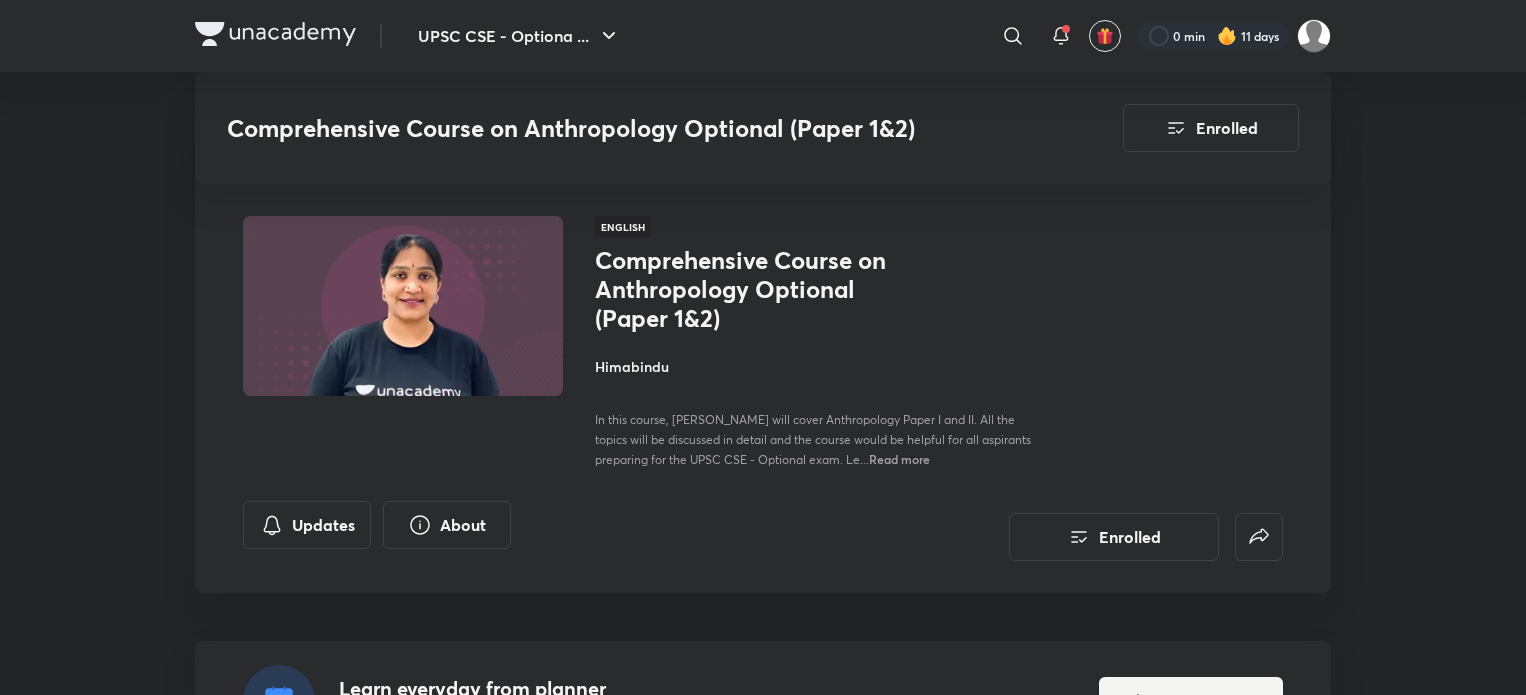 scroll, scrollTop: 4064, scrollLeft: 0, axis: vertical 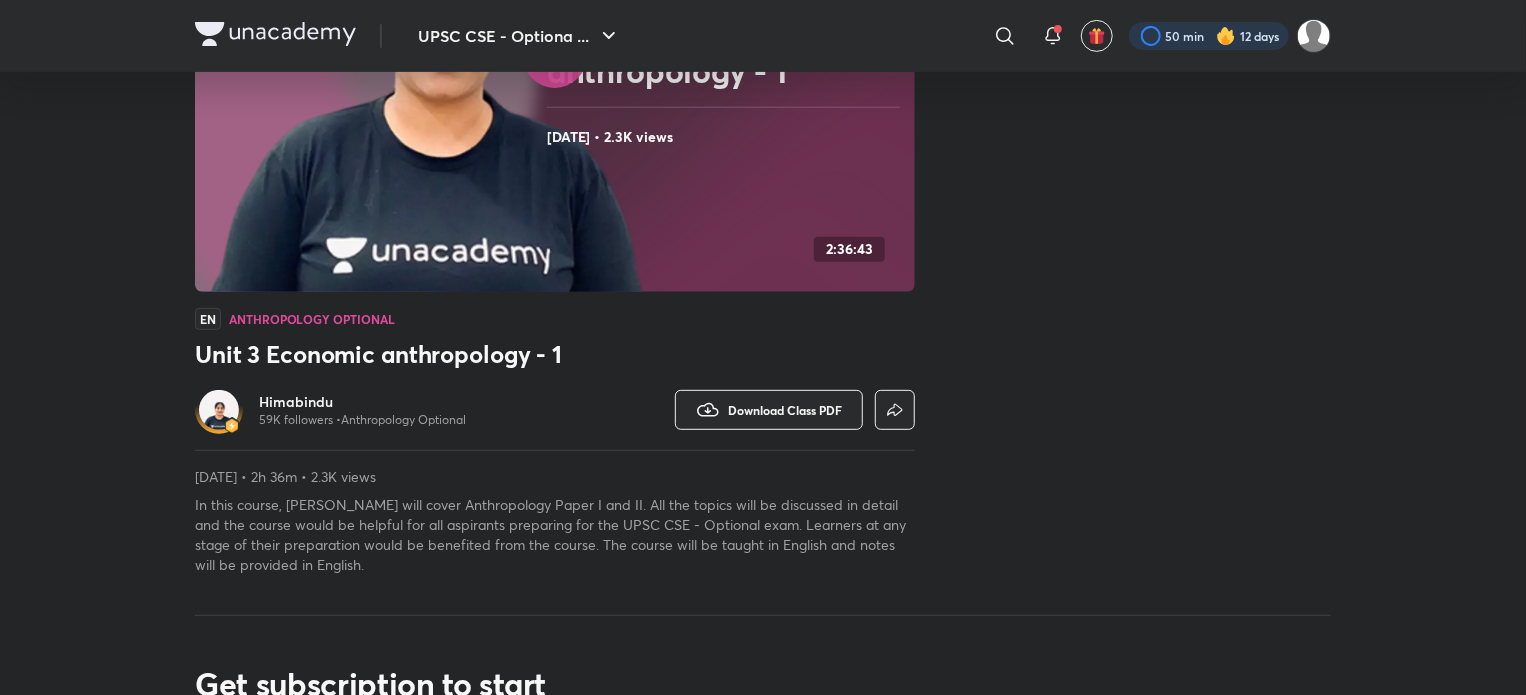click at bounding box center (1209, 36) 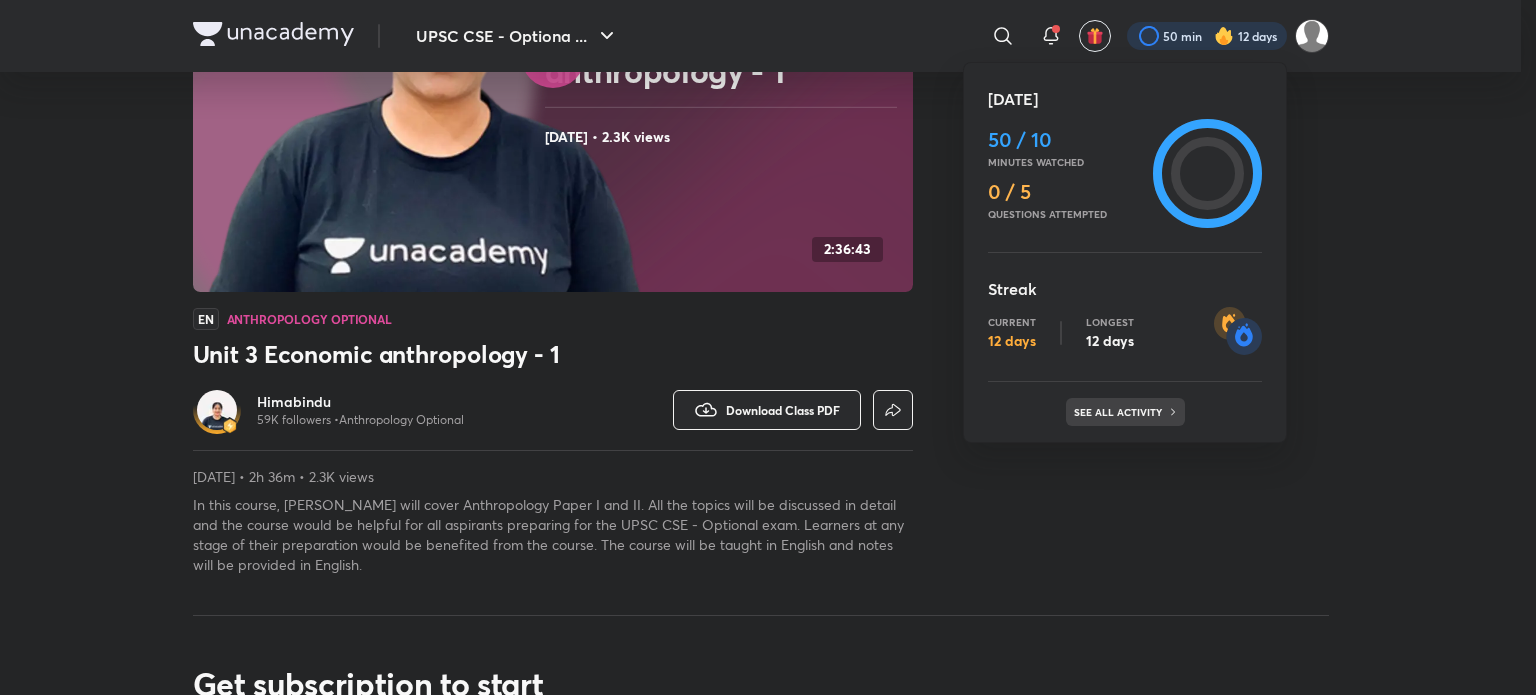click on "See all activity" at bounding box center [1120, 412] 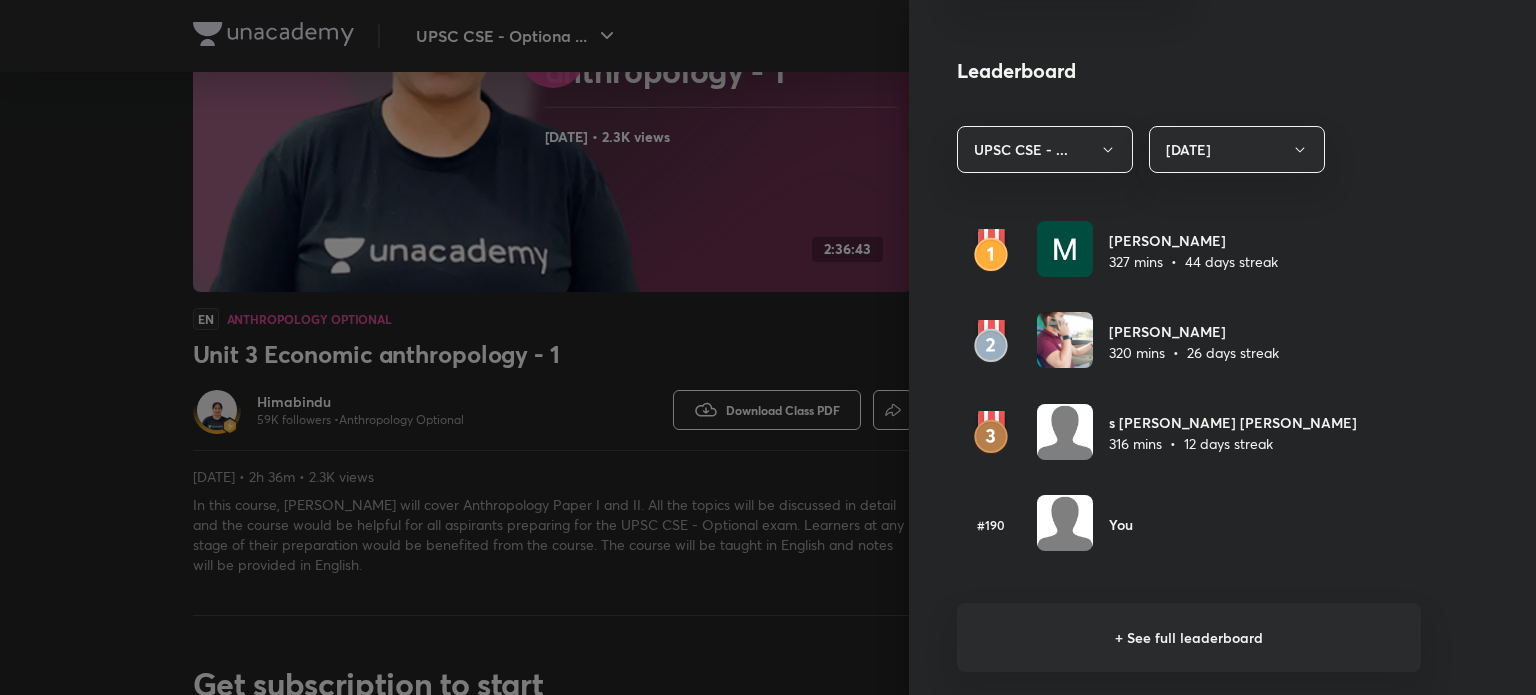 scroll, scrollTop: 1100, scrollLeft: 0, axis: vertical 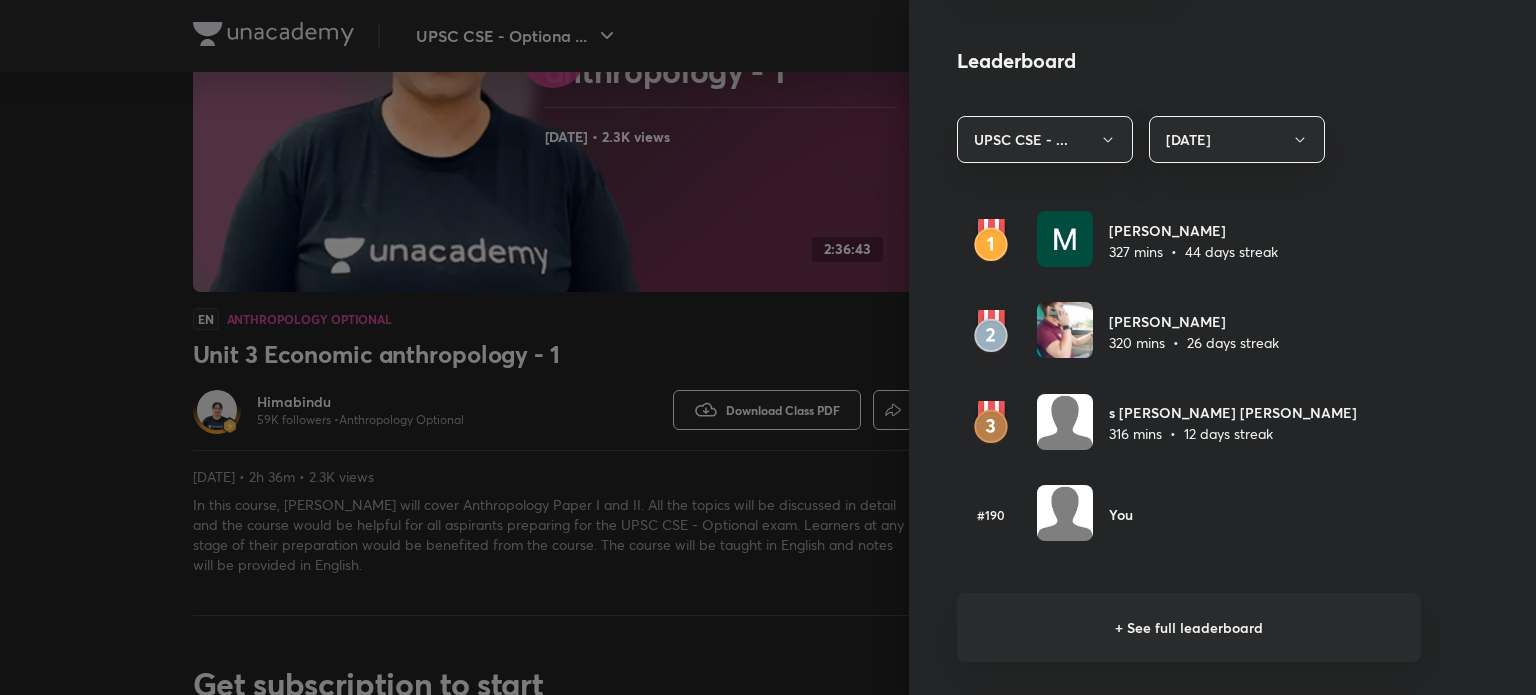 click on "+ See full leaderboard" at bounding box center (1189, 627) 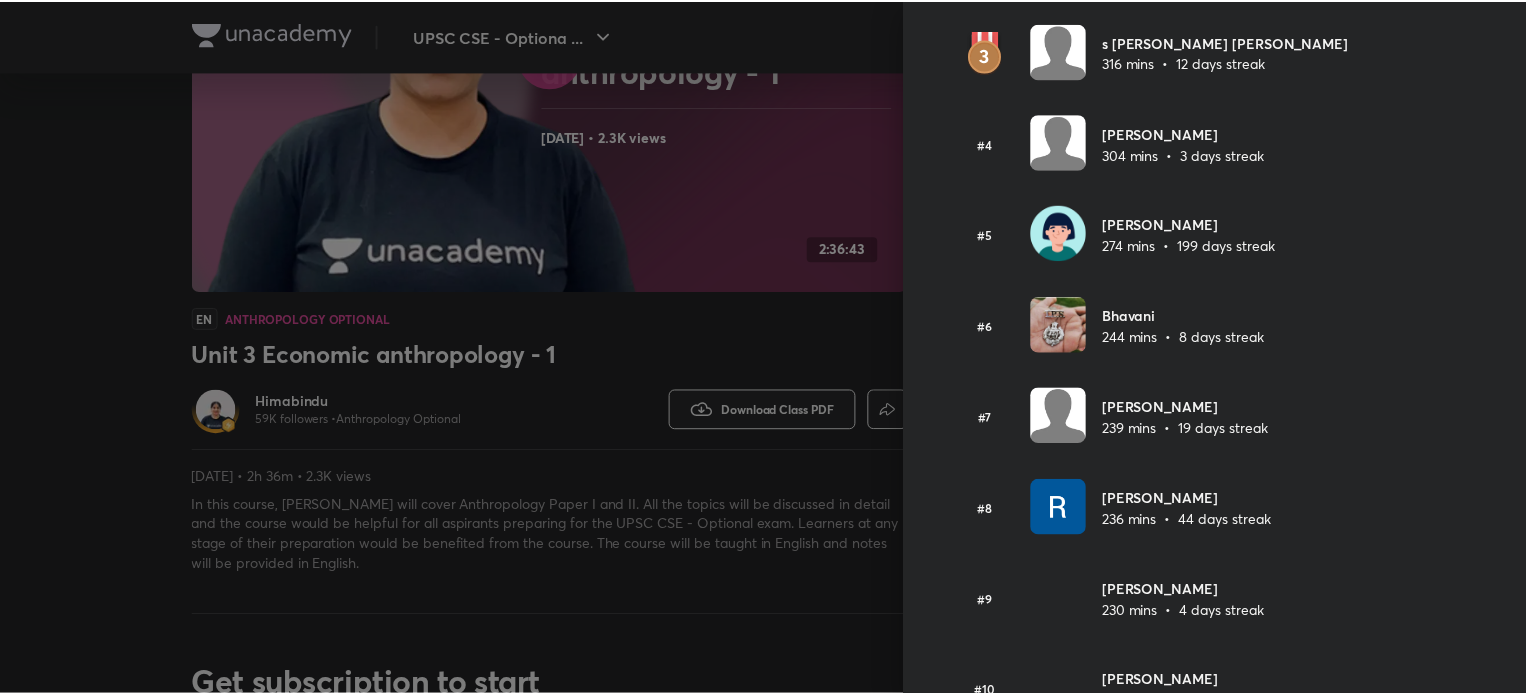 scroll, scrollTop: 0, scrollLeft: 0, axis: both 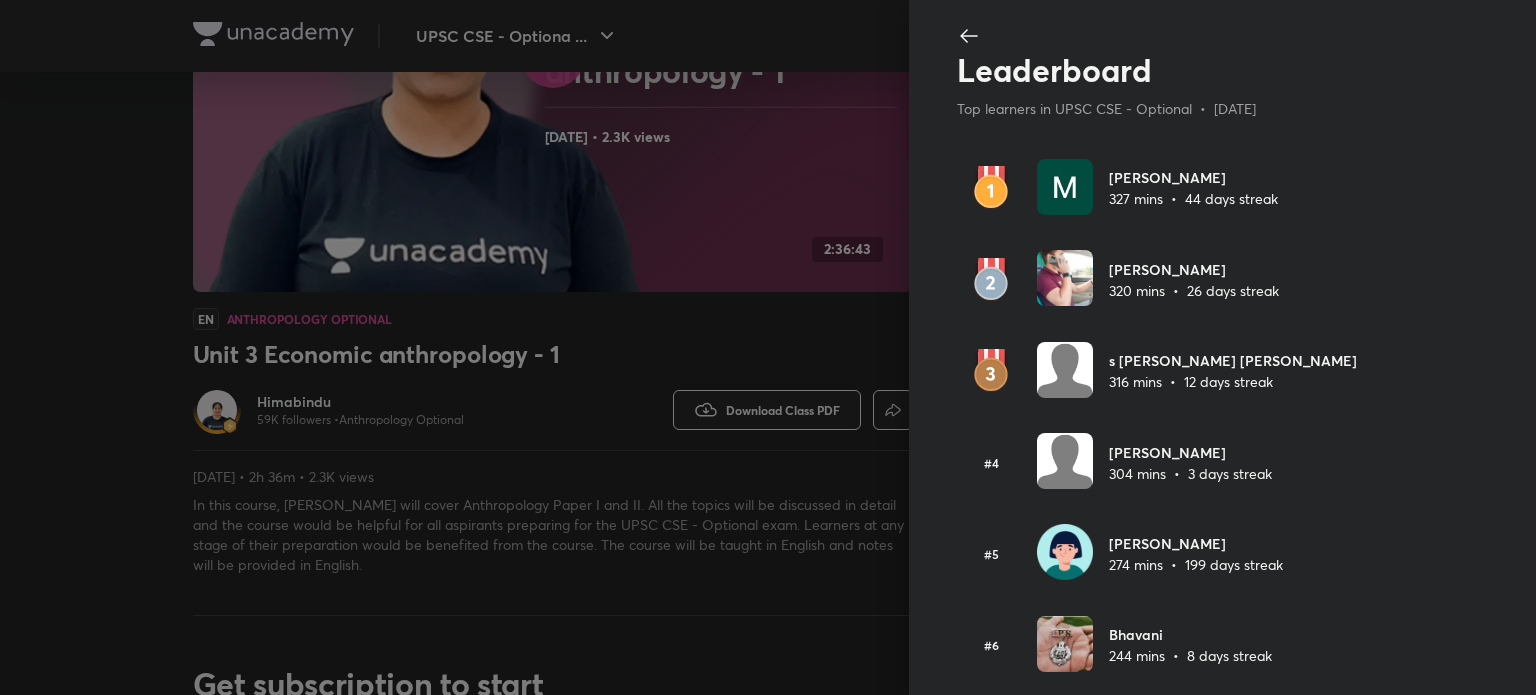 click 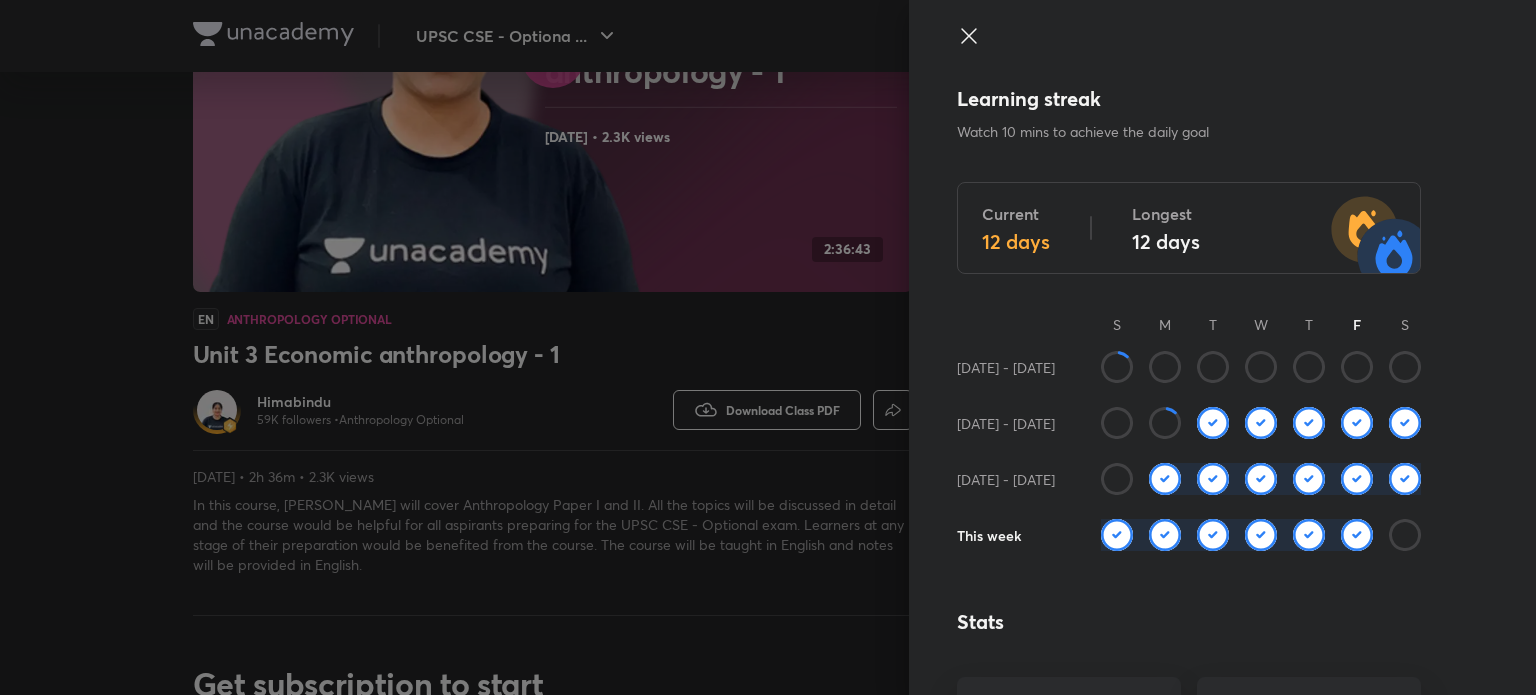 click 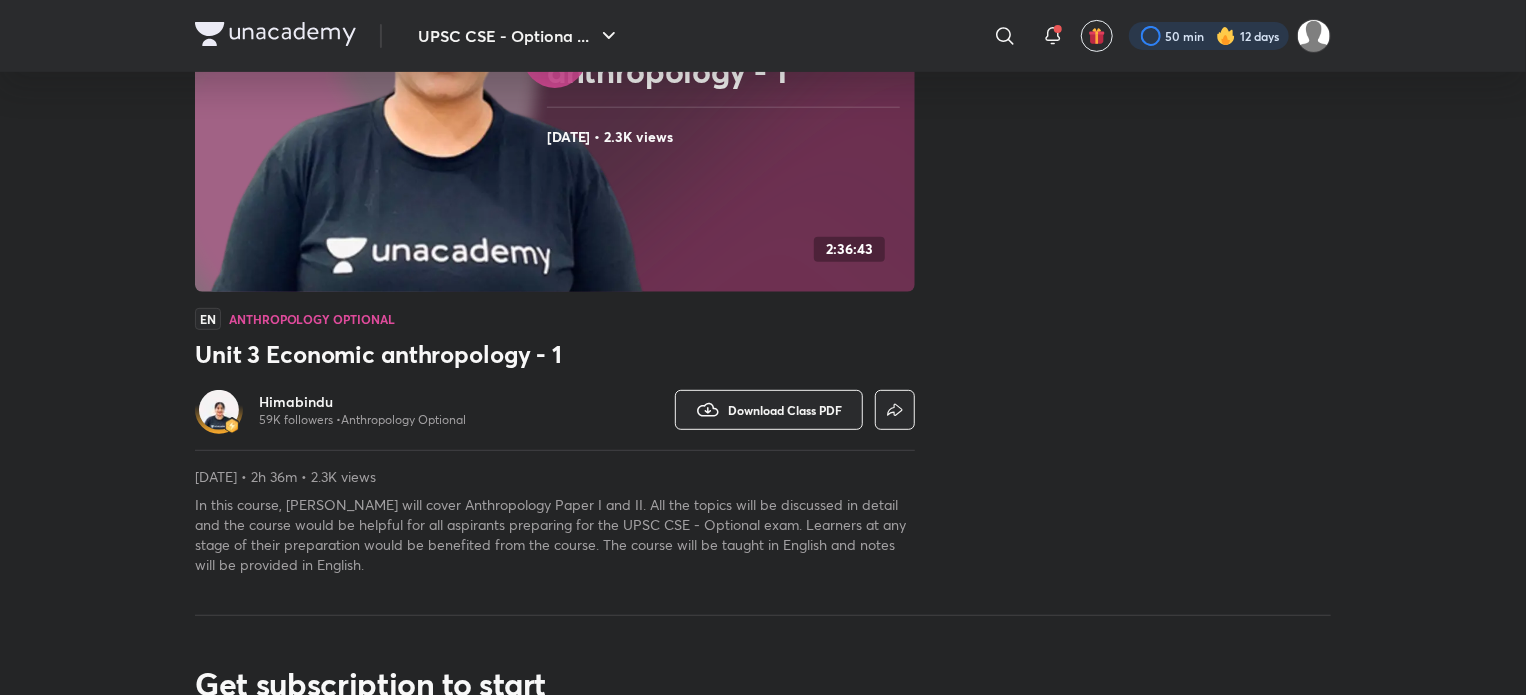 click at bounding box center (1209, 36) 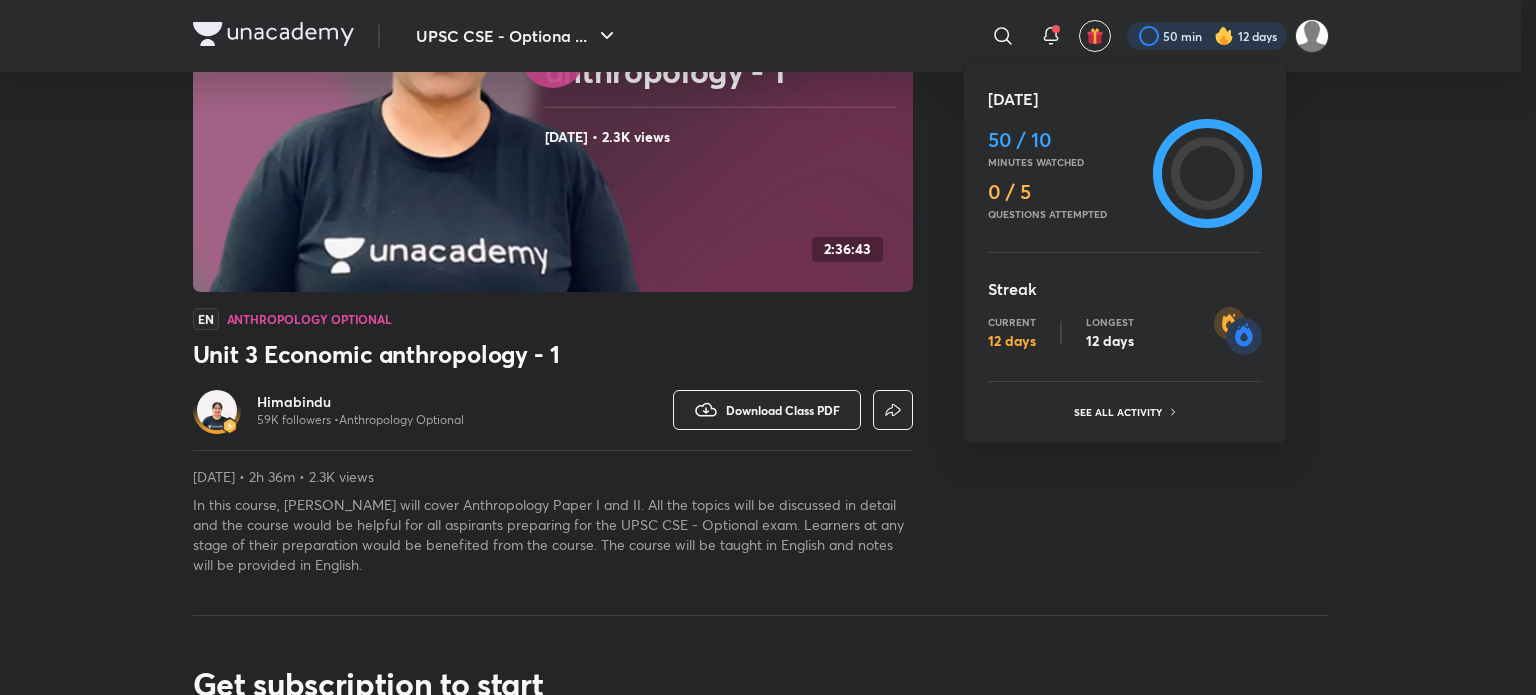 click at bounding box center [768, 347] 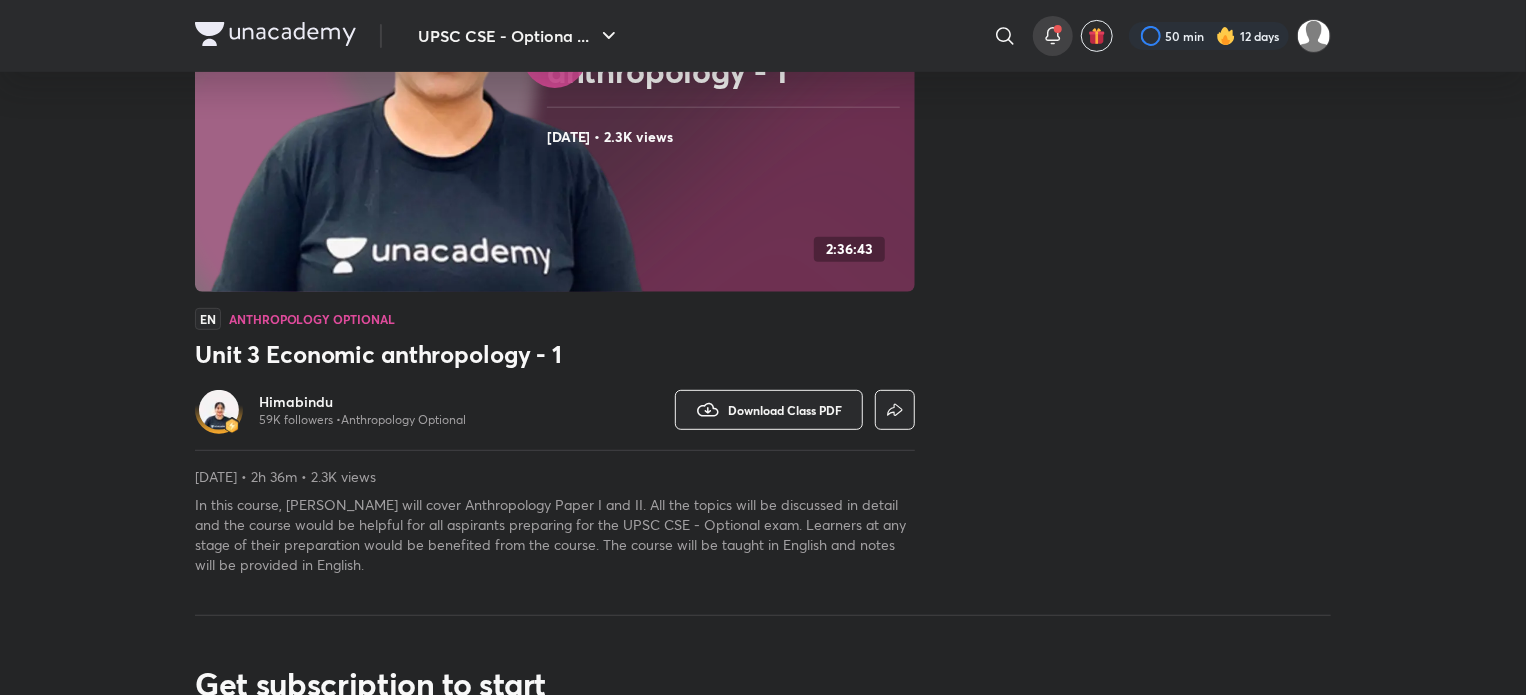click 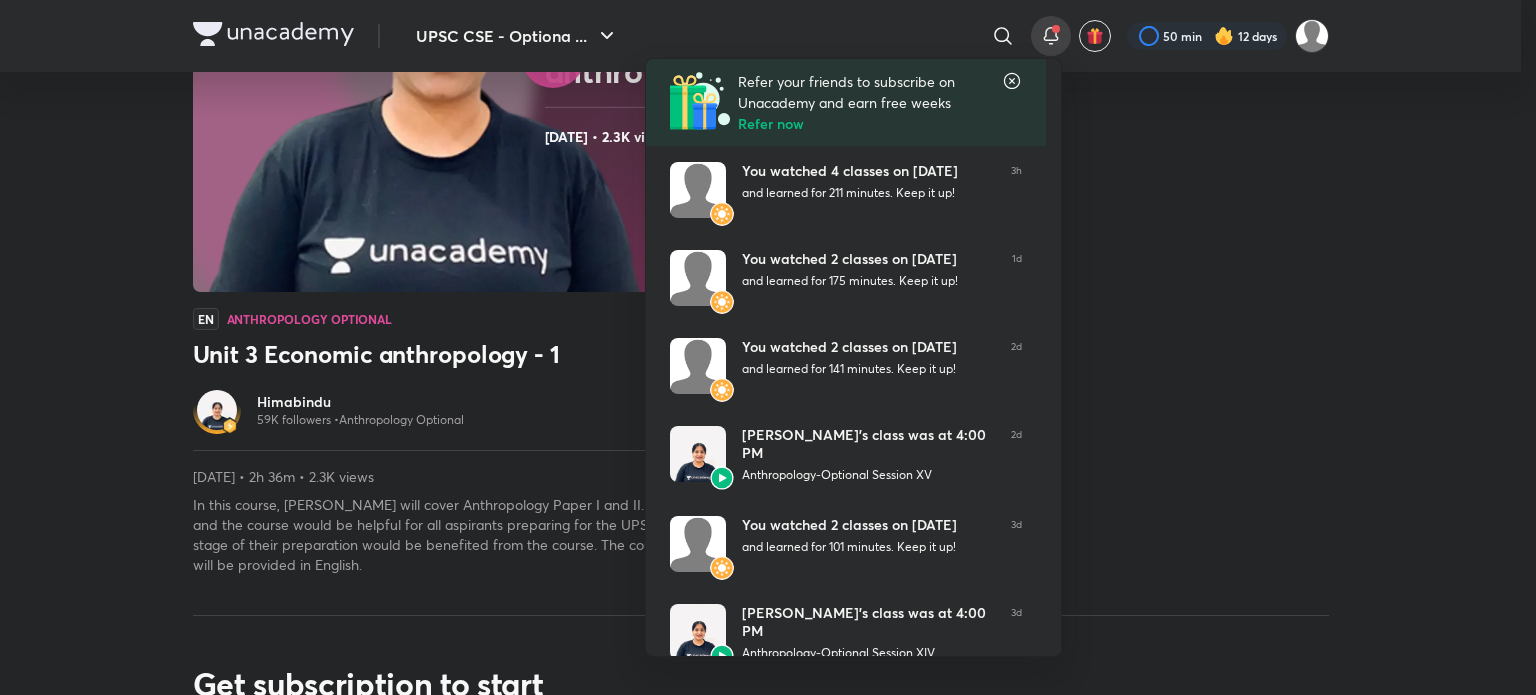 click at bounding box center [768, 347] 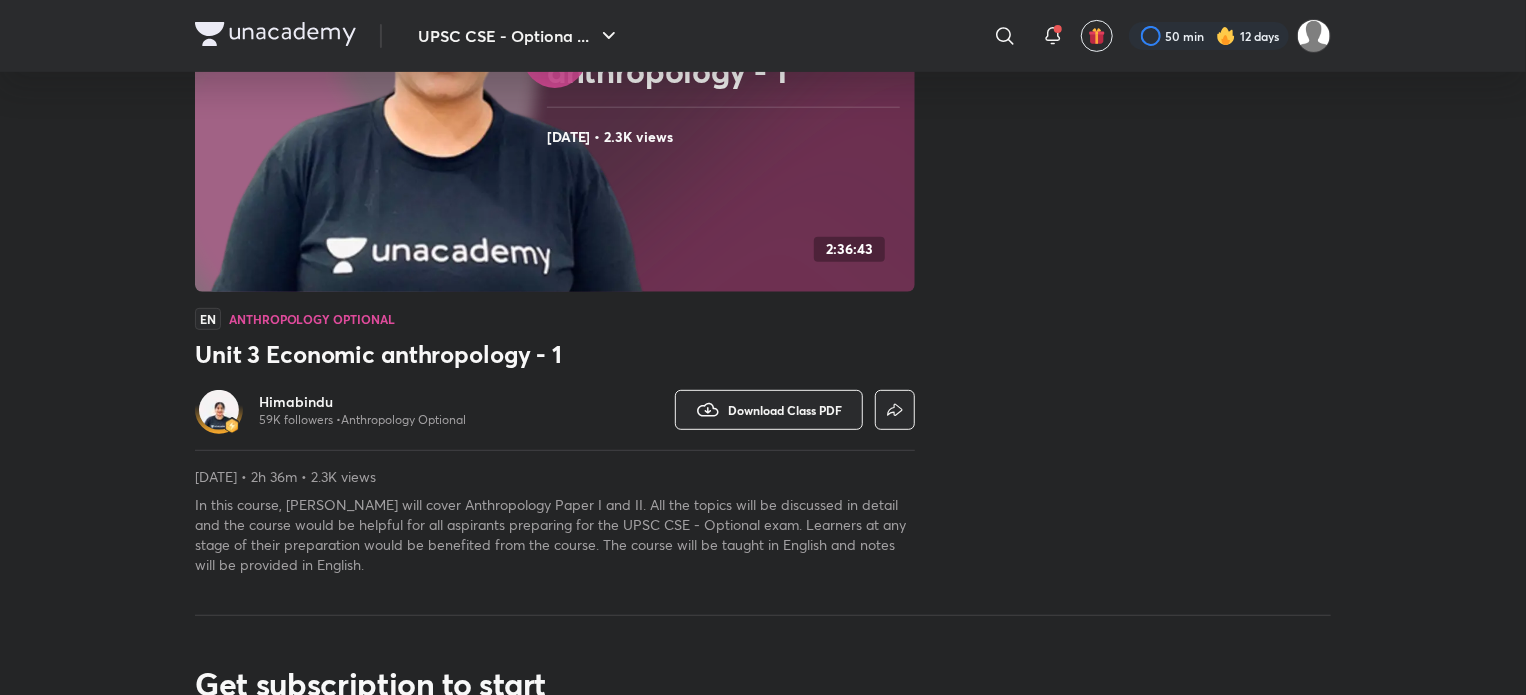 click at bounding box center [1314, 36] 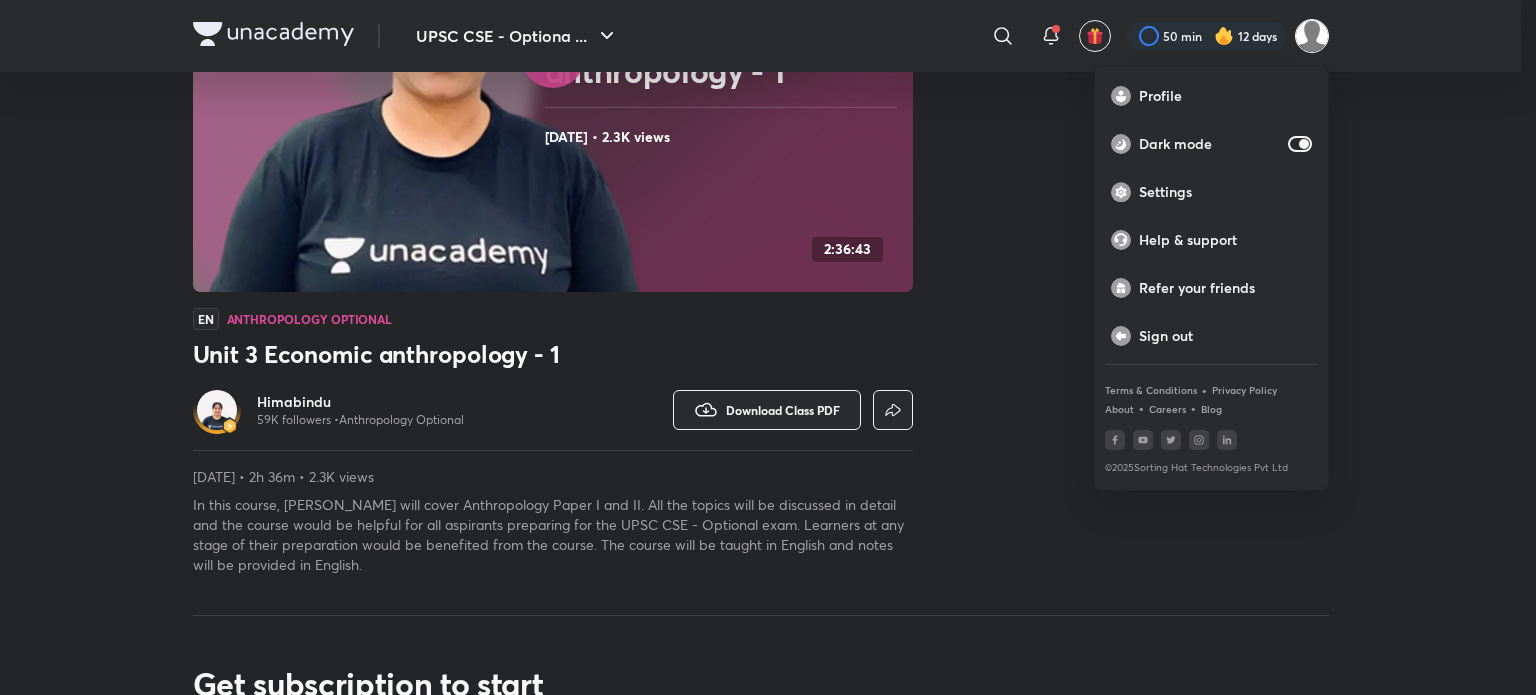 click at bounding box center [768, 347] 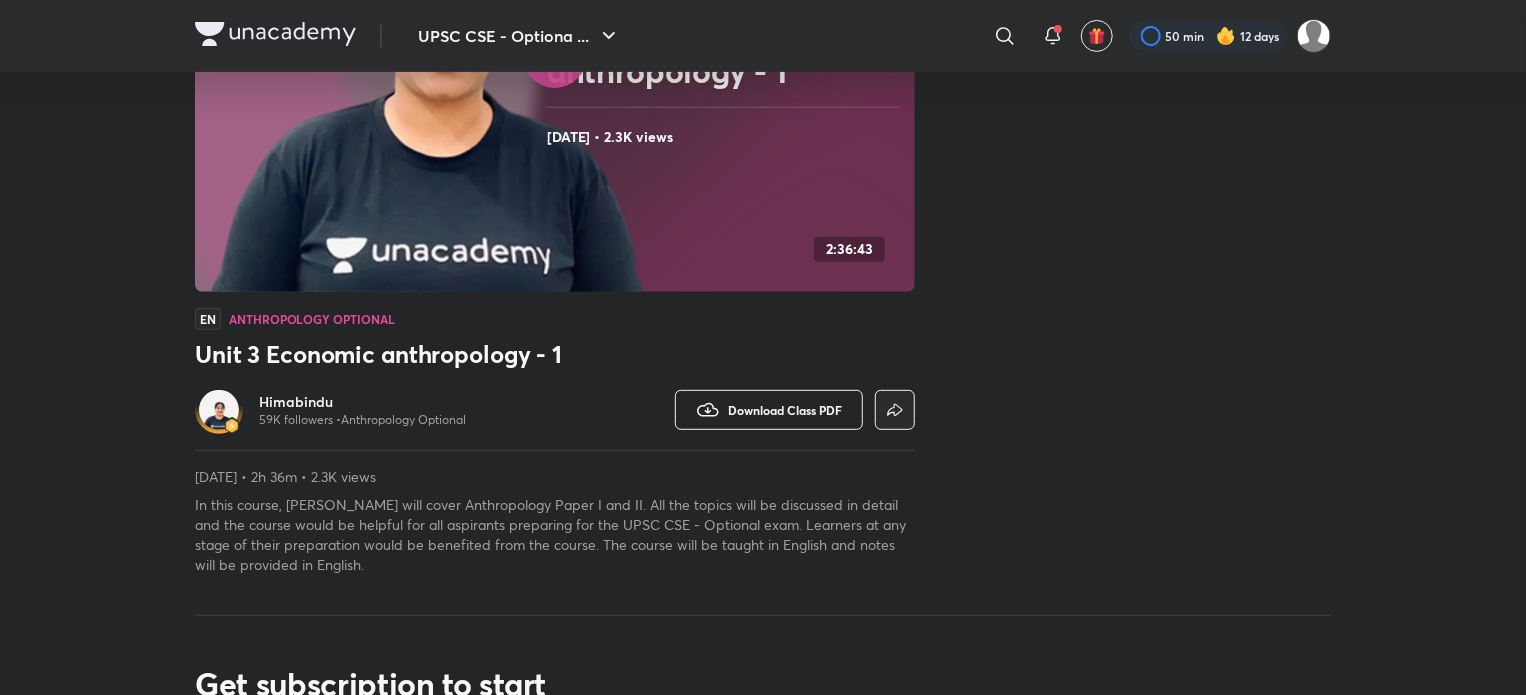 click on "Download Class PDF" at bounding box center [785, 410] 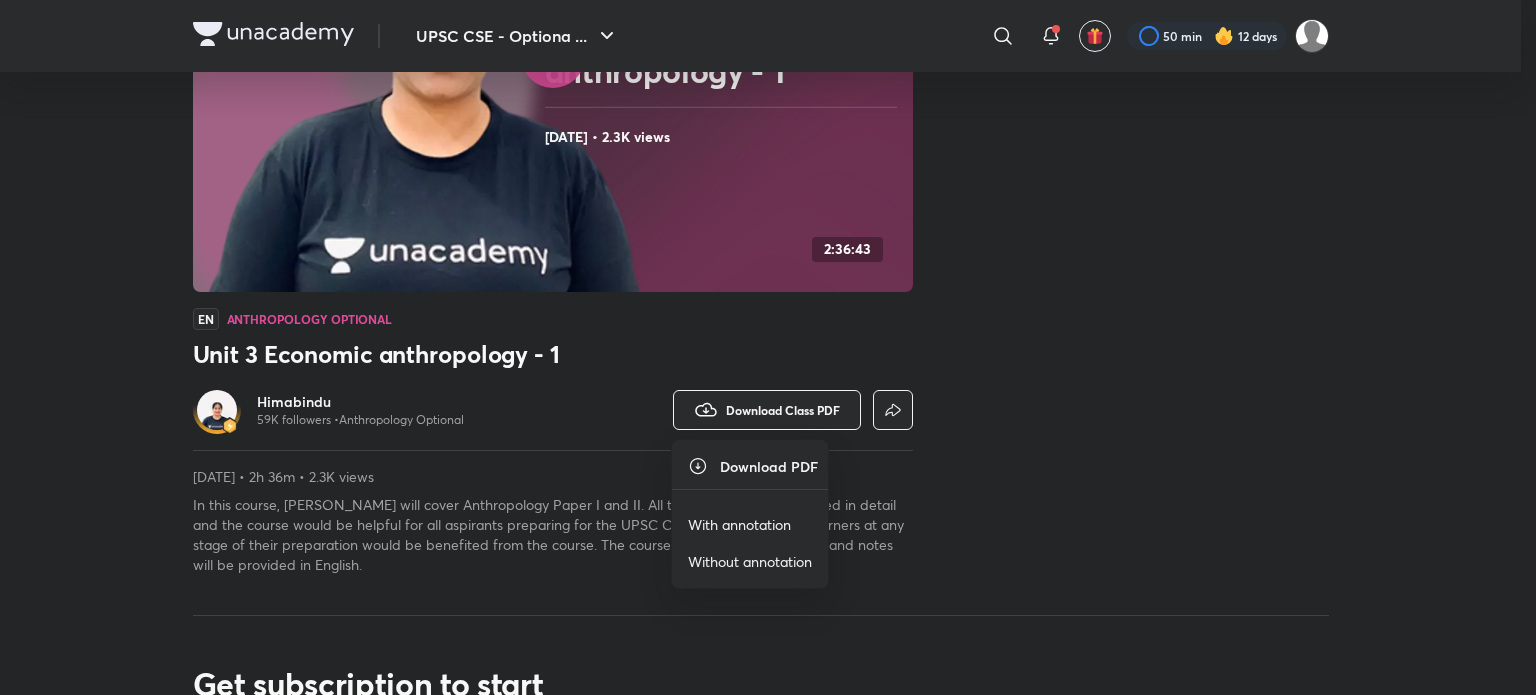 click on "Without annotation" at bounding box center [750, 561] 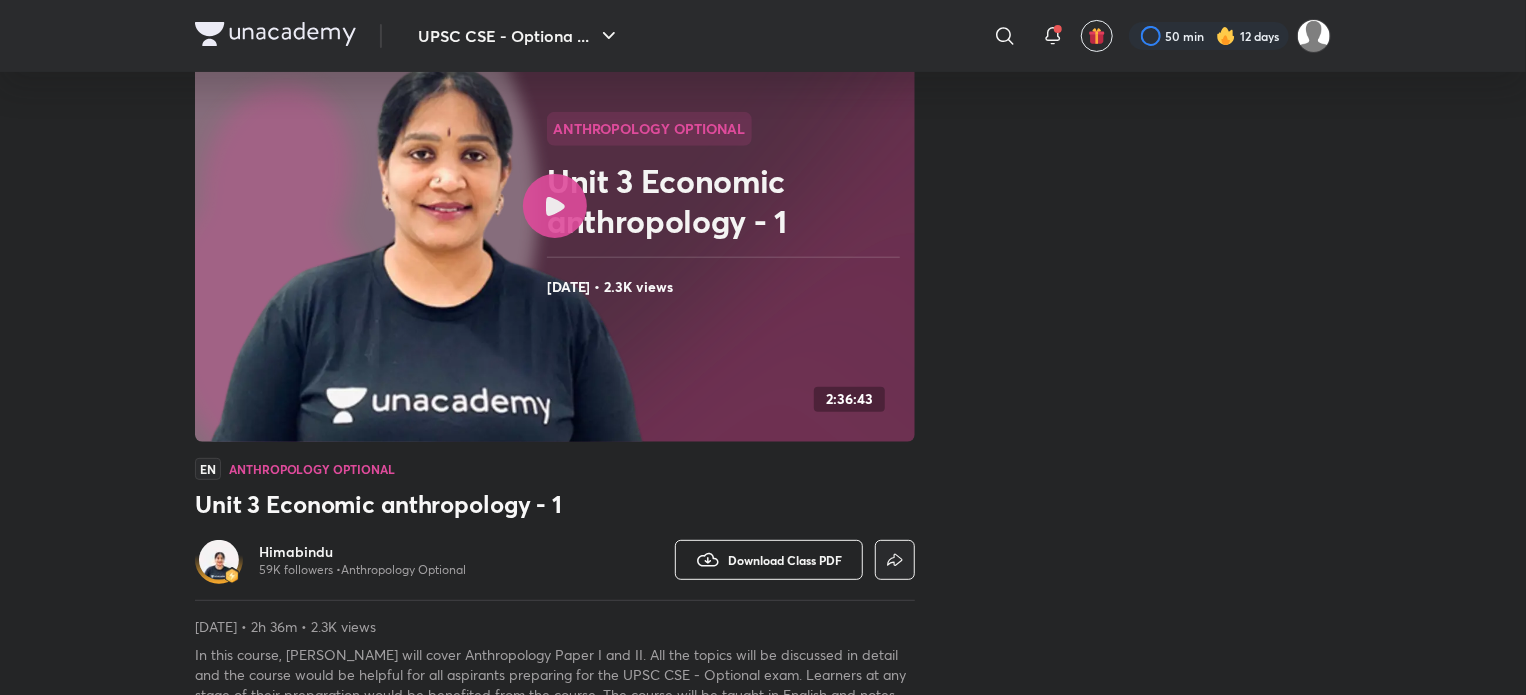 scroll, scrollTop: 0, scrollLeft: 0, axis: both 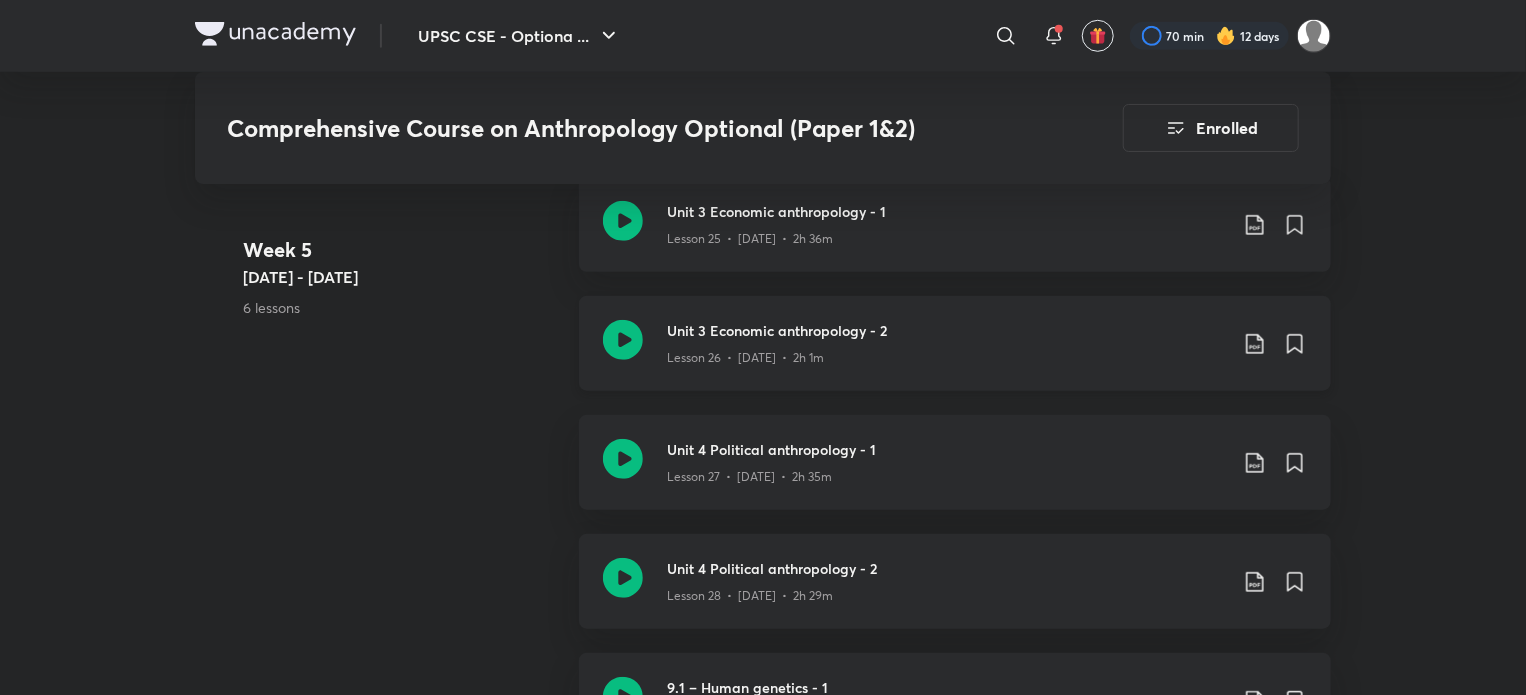 click 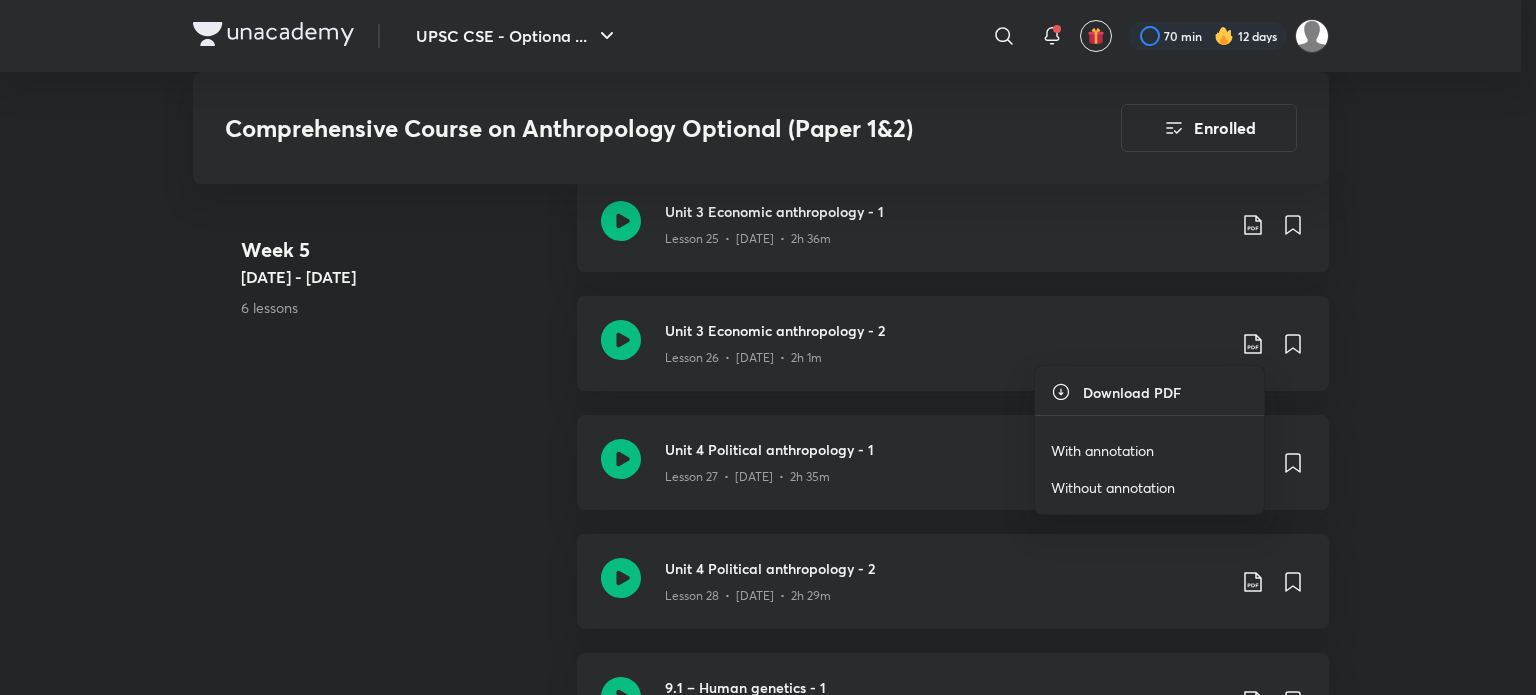 click on "Without annotation" at bounding box center (1113, 487) 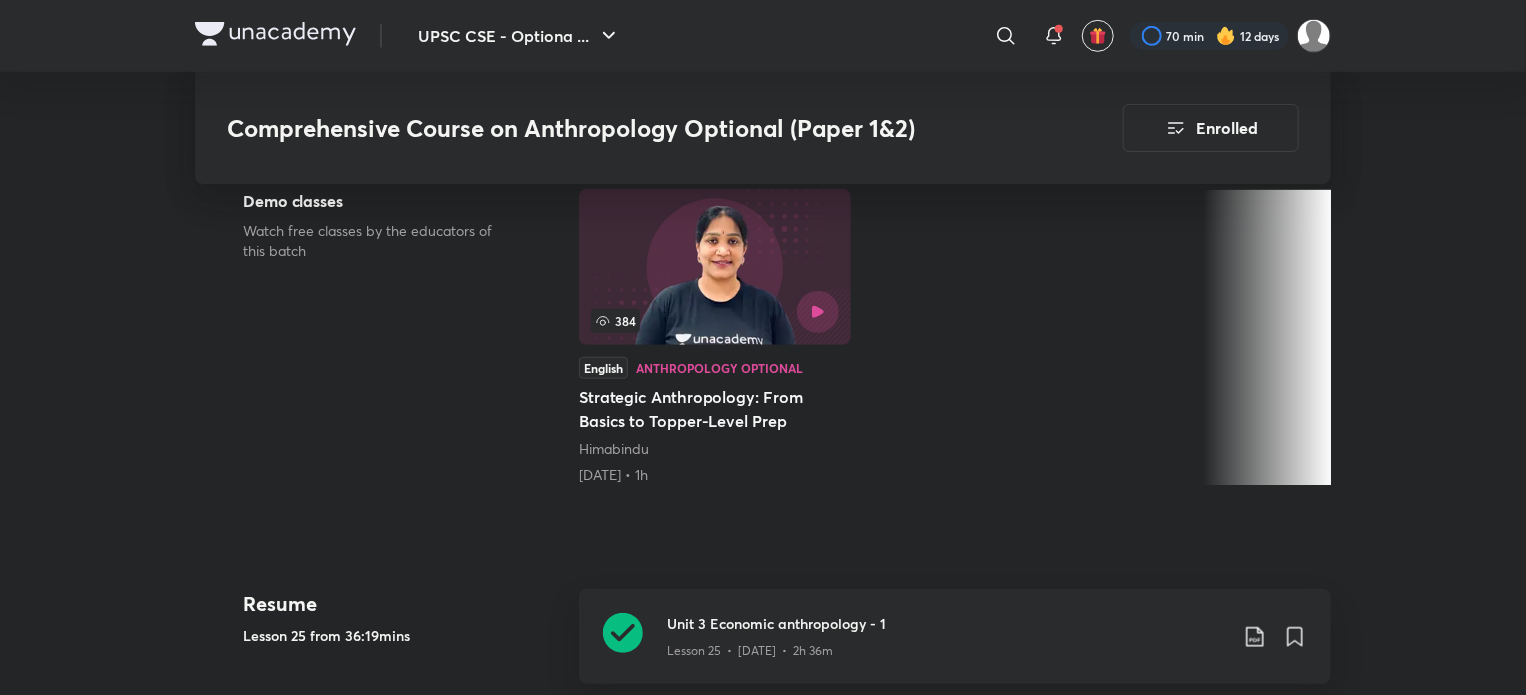 scroll, scrollTop: 500, scrollLeft: 0, axis: vertical 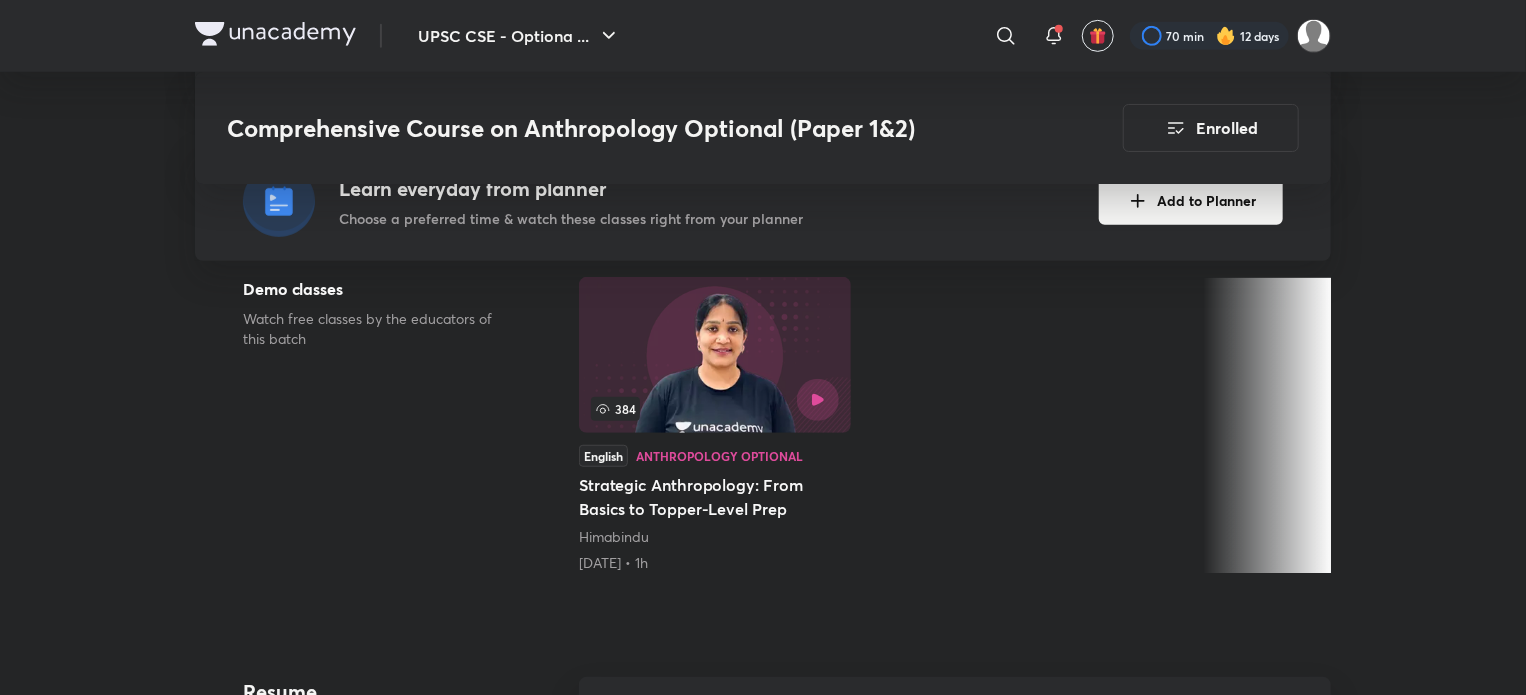 click at bounding box center (715, 355) 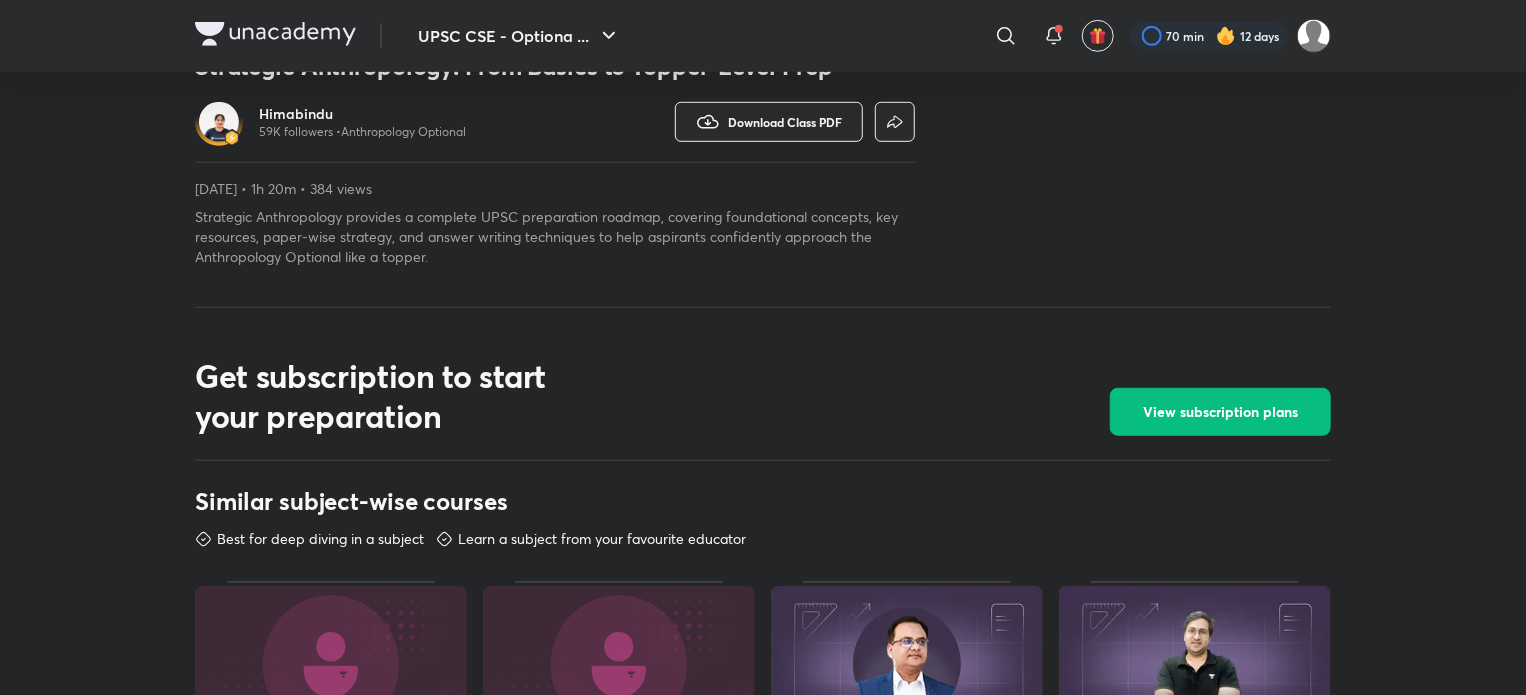 scroll, scrollTop: 0, scrollLeft: 0, axis: both 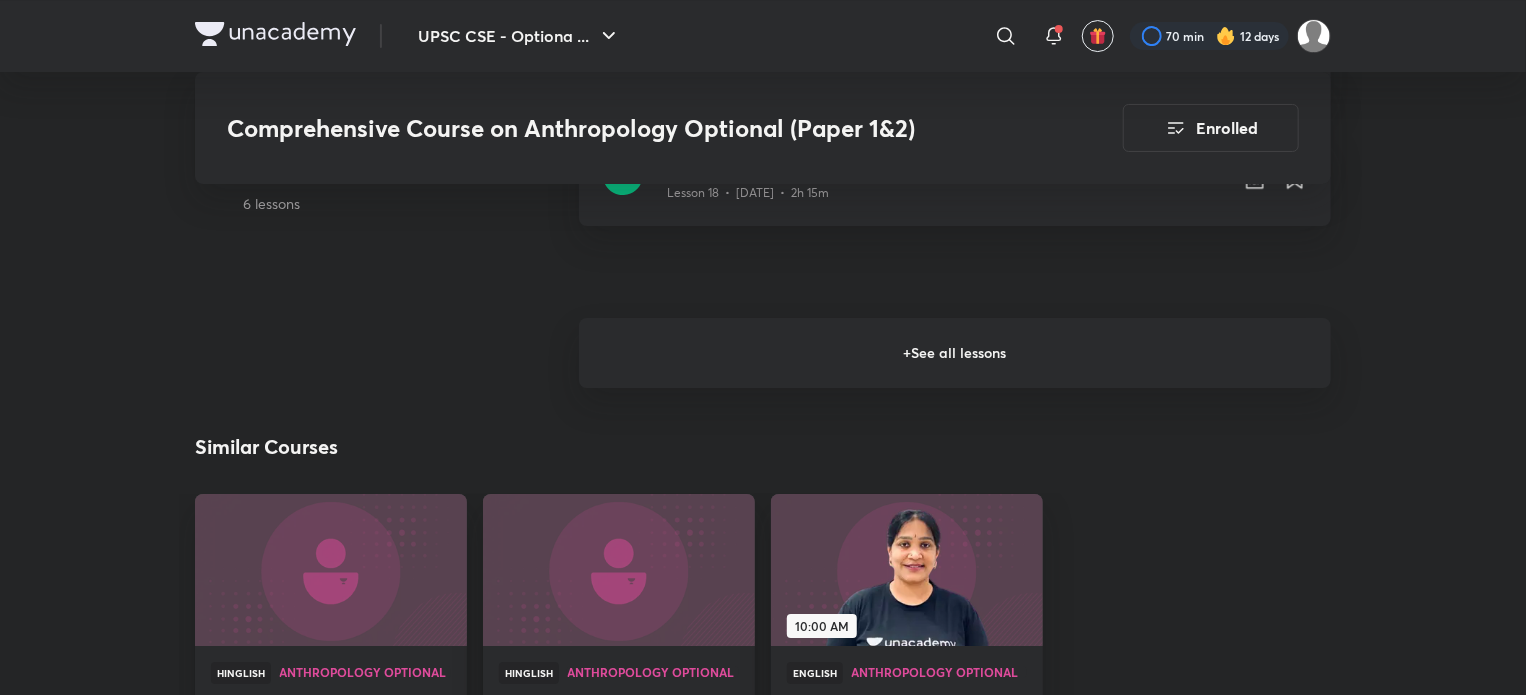click on "+  See all lessons" at bounding box center [955, 353] 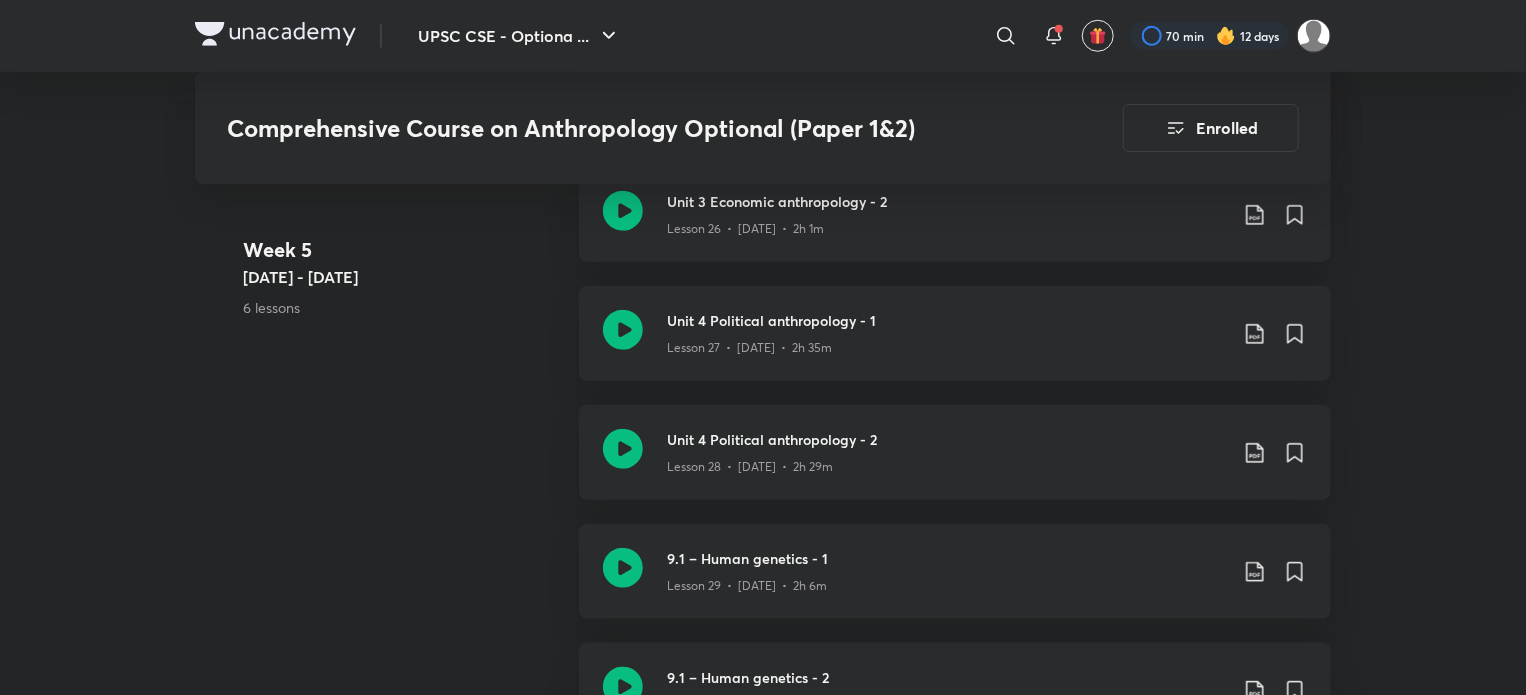 scroll, scrollTop: 4662, scrollLeft: 0, axis: vertical 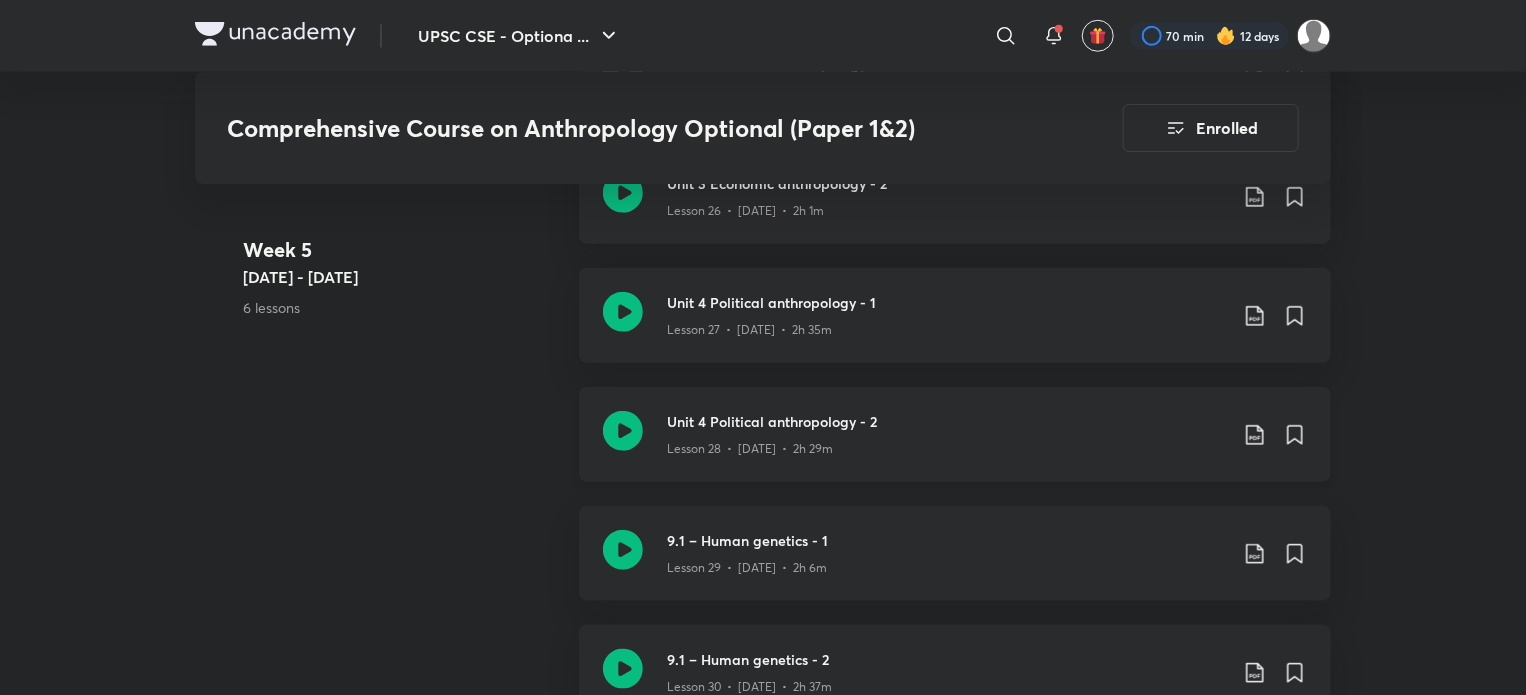 click 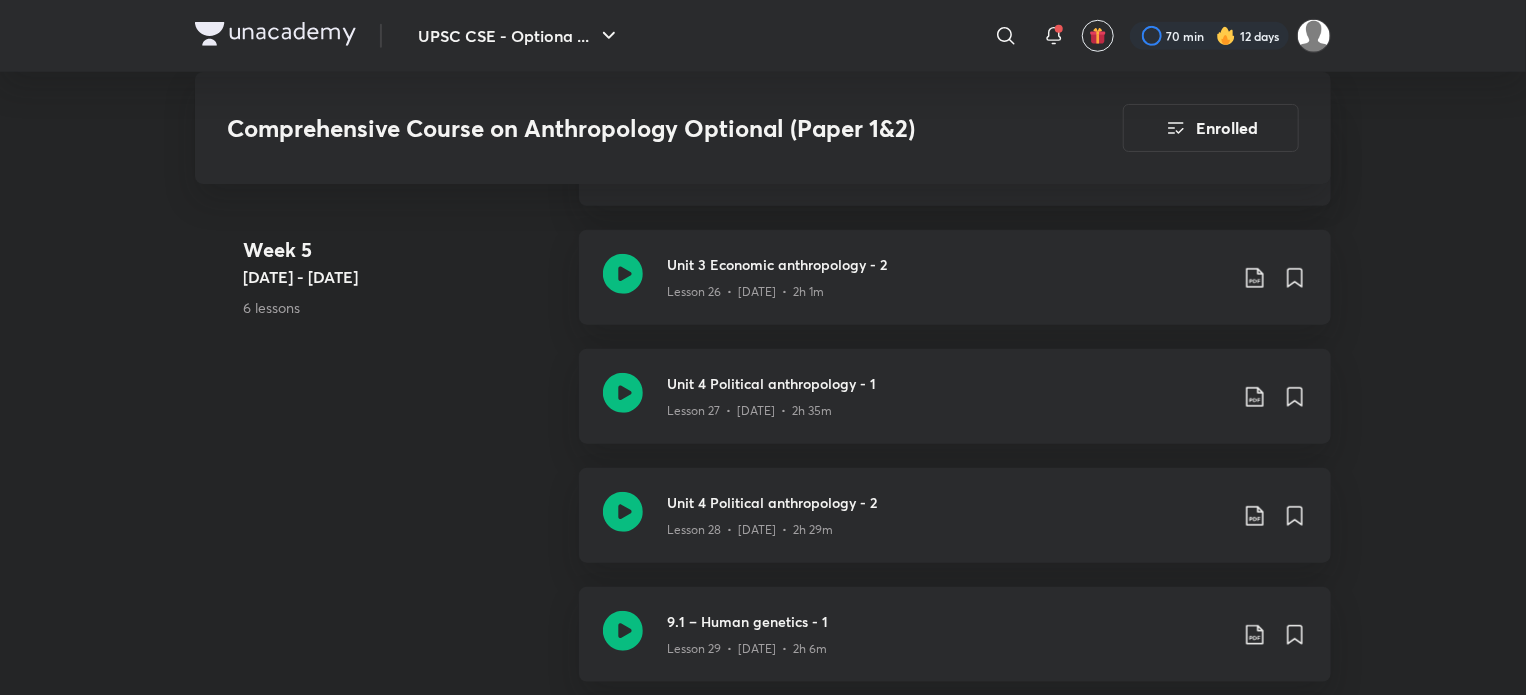 scroll, scrollTop: 4612, scrollLeft: 0, axis: vertical 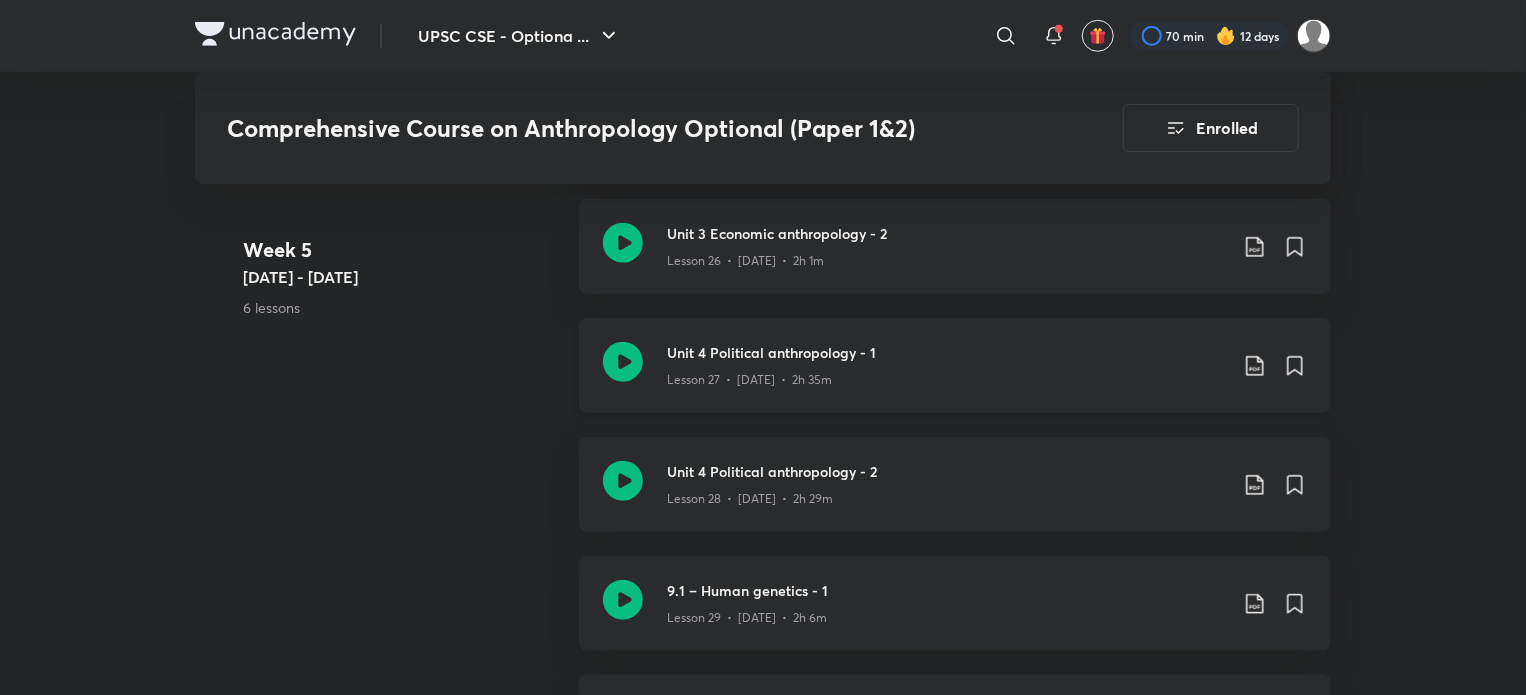 click 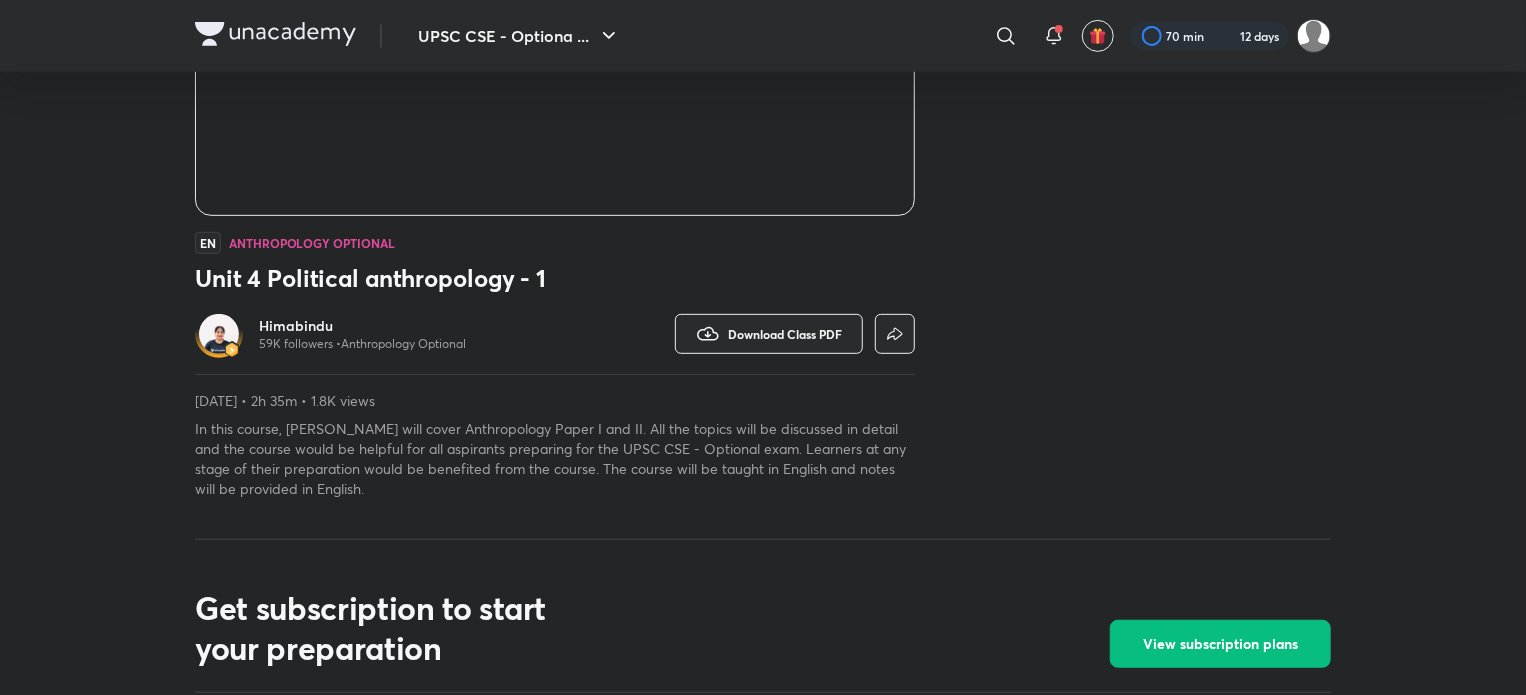scroll, scrollTop: 400, scrollLeft: 0, axis: vertical 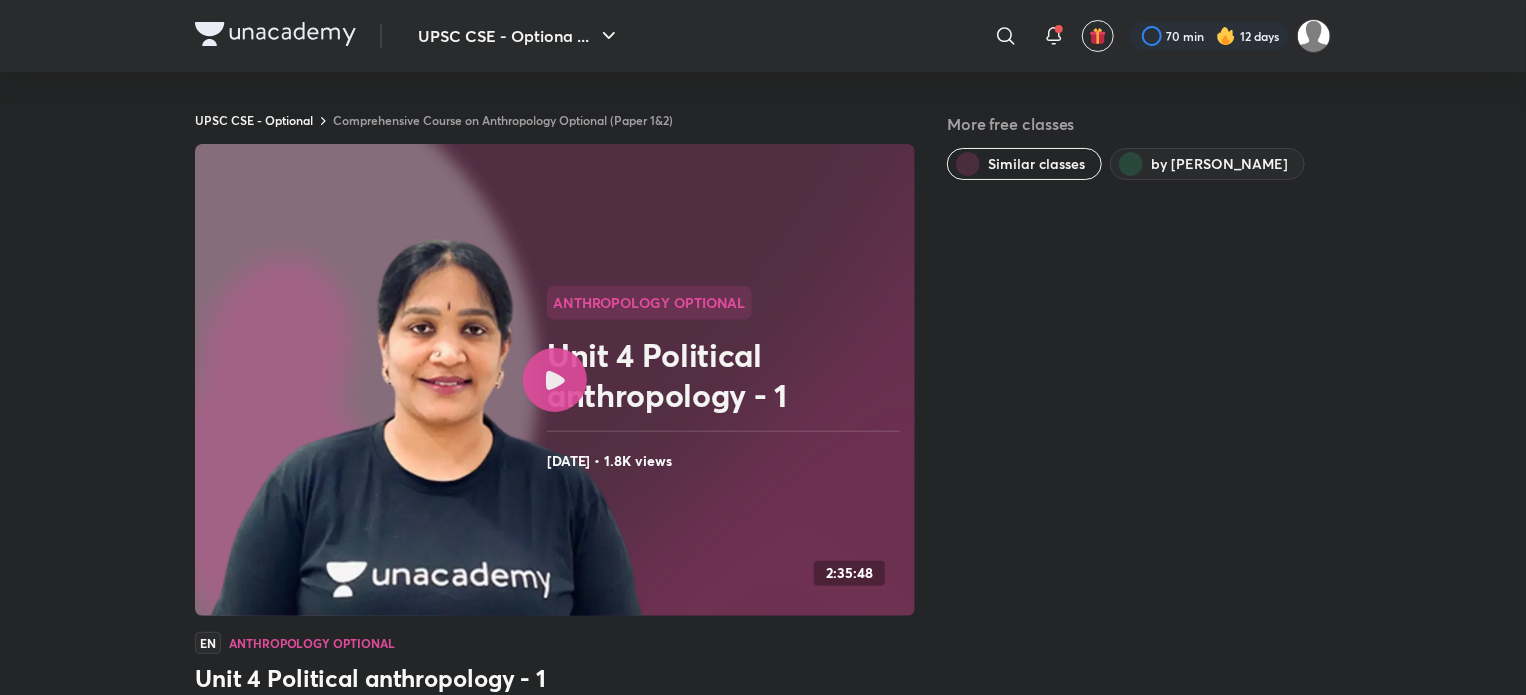 click on "Similar classes" at bounding box center (1036, 164) 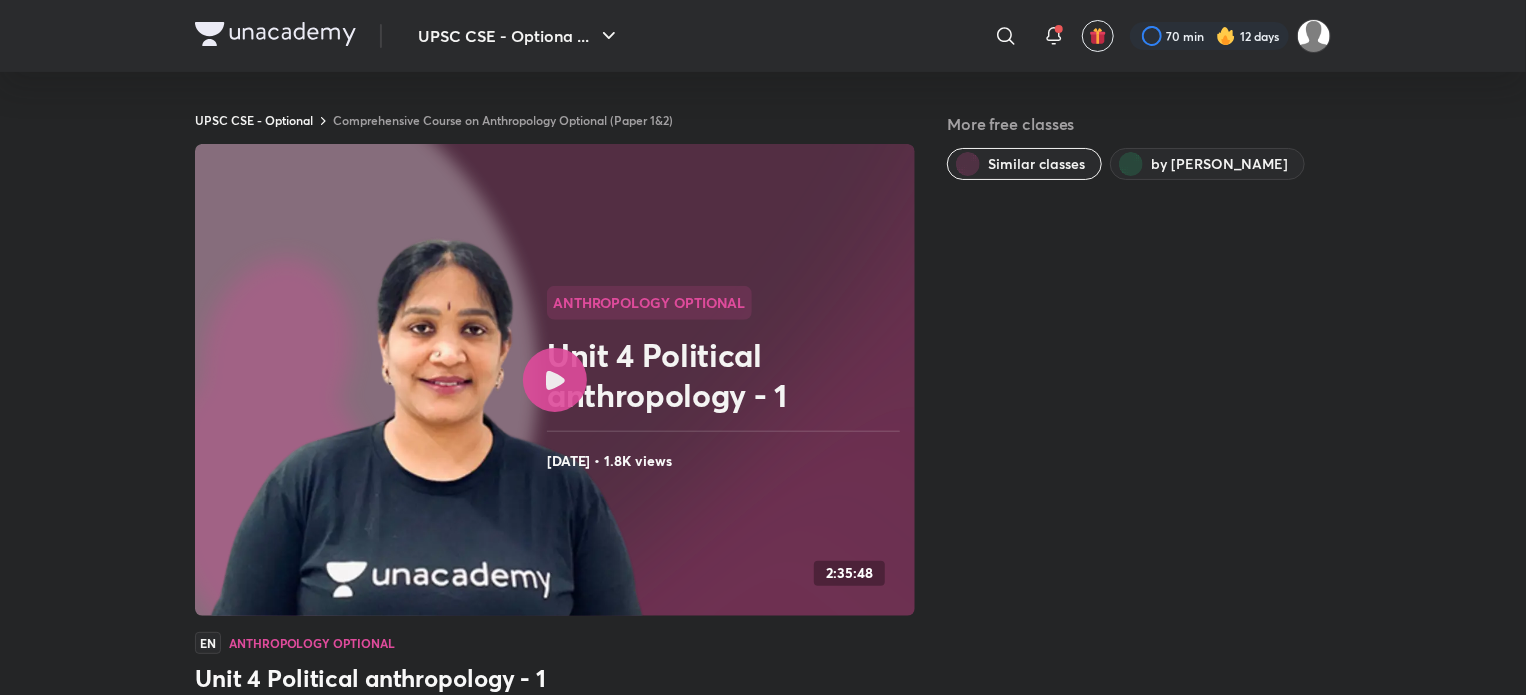 scroll, scrollTop: 1223, scrollLeft: 0, axis: vertical 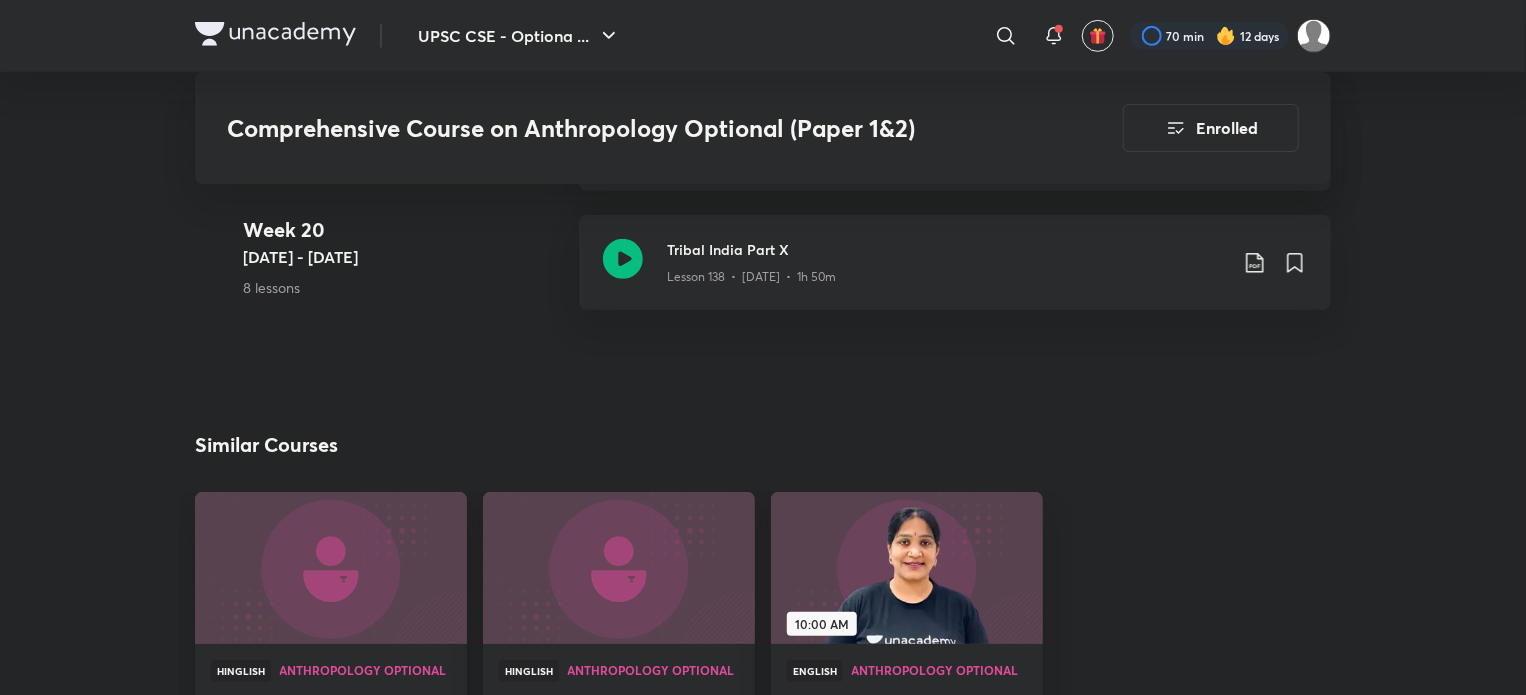 click on "Comprehensive Course on Anthropology Optional (Paper 1&2) Enrolled UPSC CSE - Optional Plus Syllabus Anthropology Optional English Comprehensive Course on Anthropology Optional (Paper 1&2) [PERSON_NAME]  In this course, [PERSON_NAME] Ma'am will cover Anthropology Paper I and II. All the topics will be discussed in detail and the course would be helpful for all aspirants preparing for the UPSC CSE - Optional exam. Le...  Read more Updates About Enrolled Learn everyday from planner Choose a preferred time & watch these classes right from your planner Add to Planner Demo classes   Watch free classes by the educators of this batch   384 English Anthropology Optional Strategic Anthropology: From Basics to Topper-Level Prep [PERSON_NAME]  [DATE] • 1h  Resume Lesson 27 from 150:44mins Unit 4 Political anthropology - 1 Lesson 27  •  [DATE]  •  2h 35m  Week [DATE] - [DATE] 6 lessons Introduction to Anthropology | 2.3. Marriage - 1 Lesson 1  •  [DATE]  •  2h 43m  2.3. Marriage - 2 and 3 2.4 - Family - 1 2" at bounding box center (763, -9312) 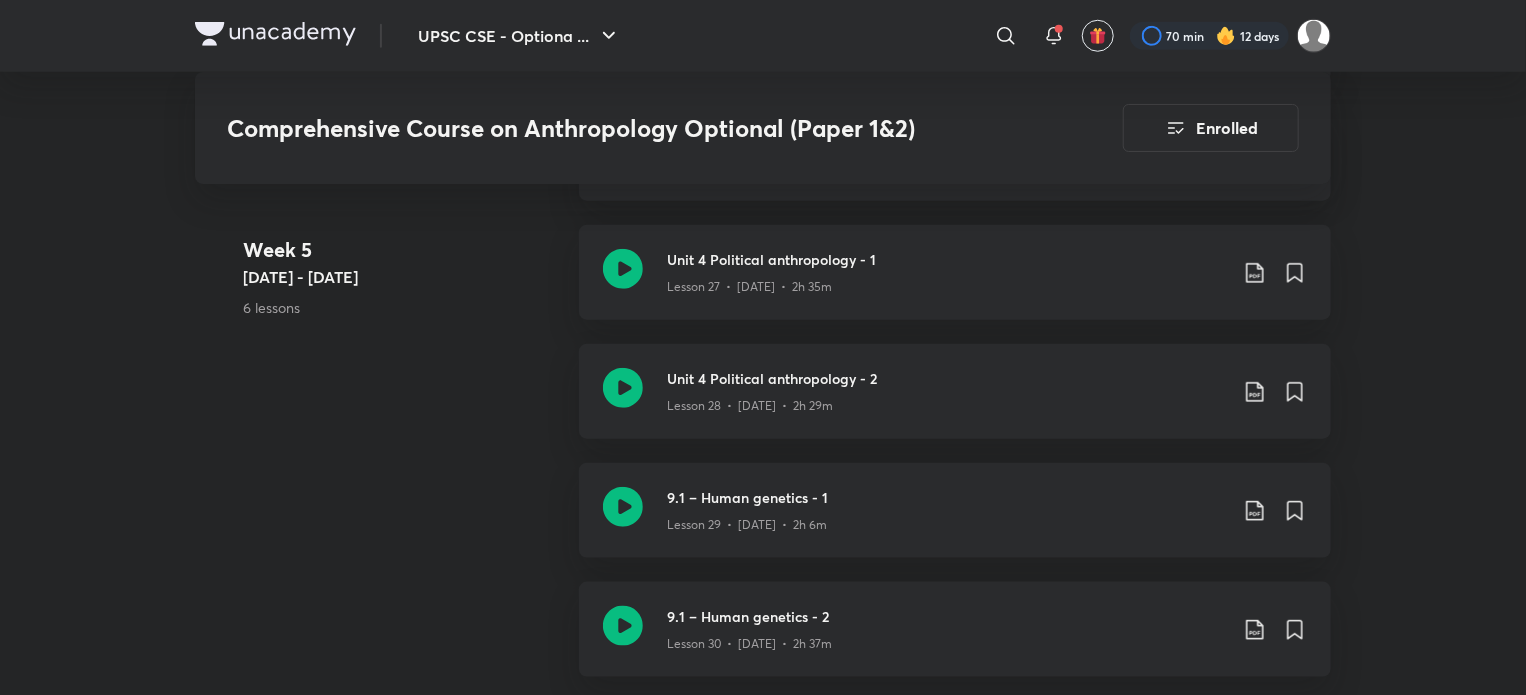 scroll, scrollTop: 4725, scrollLeft: 0, axis: vertical 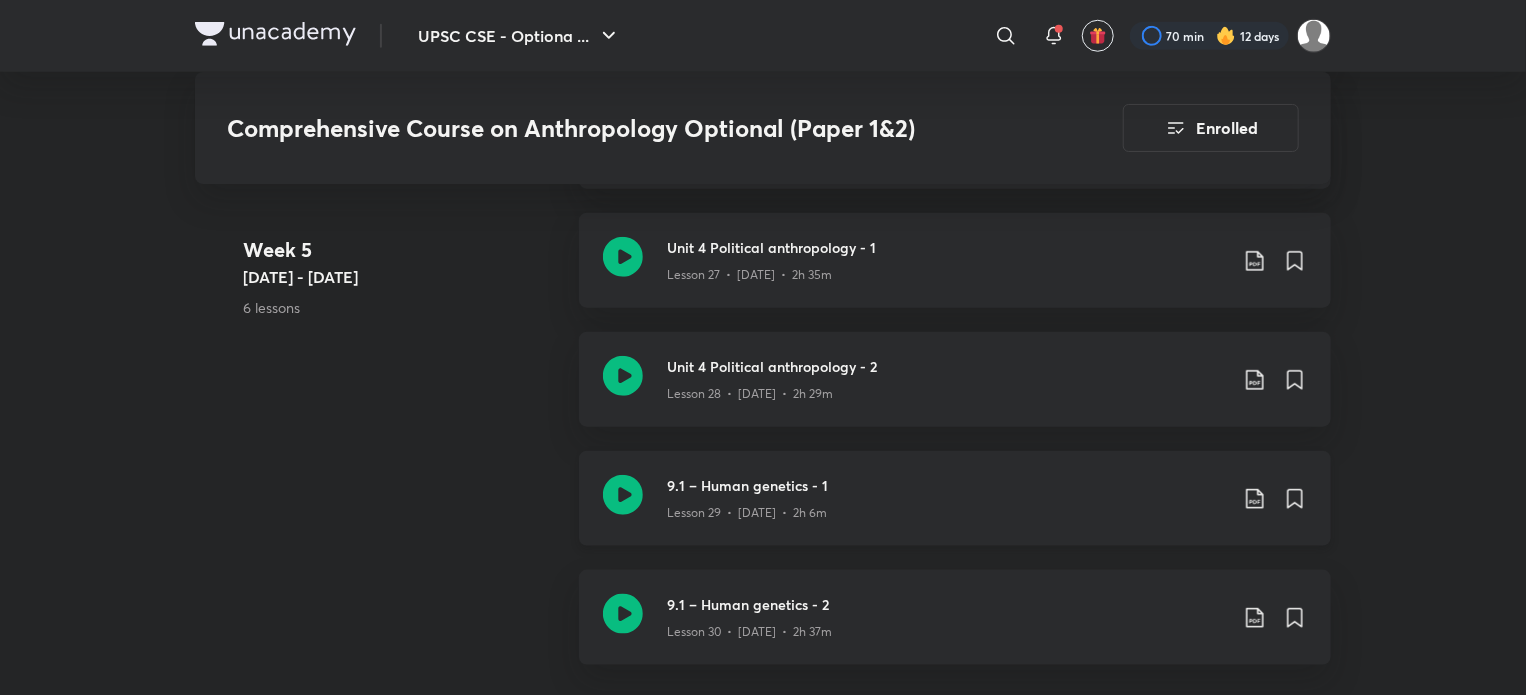 click 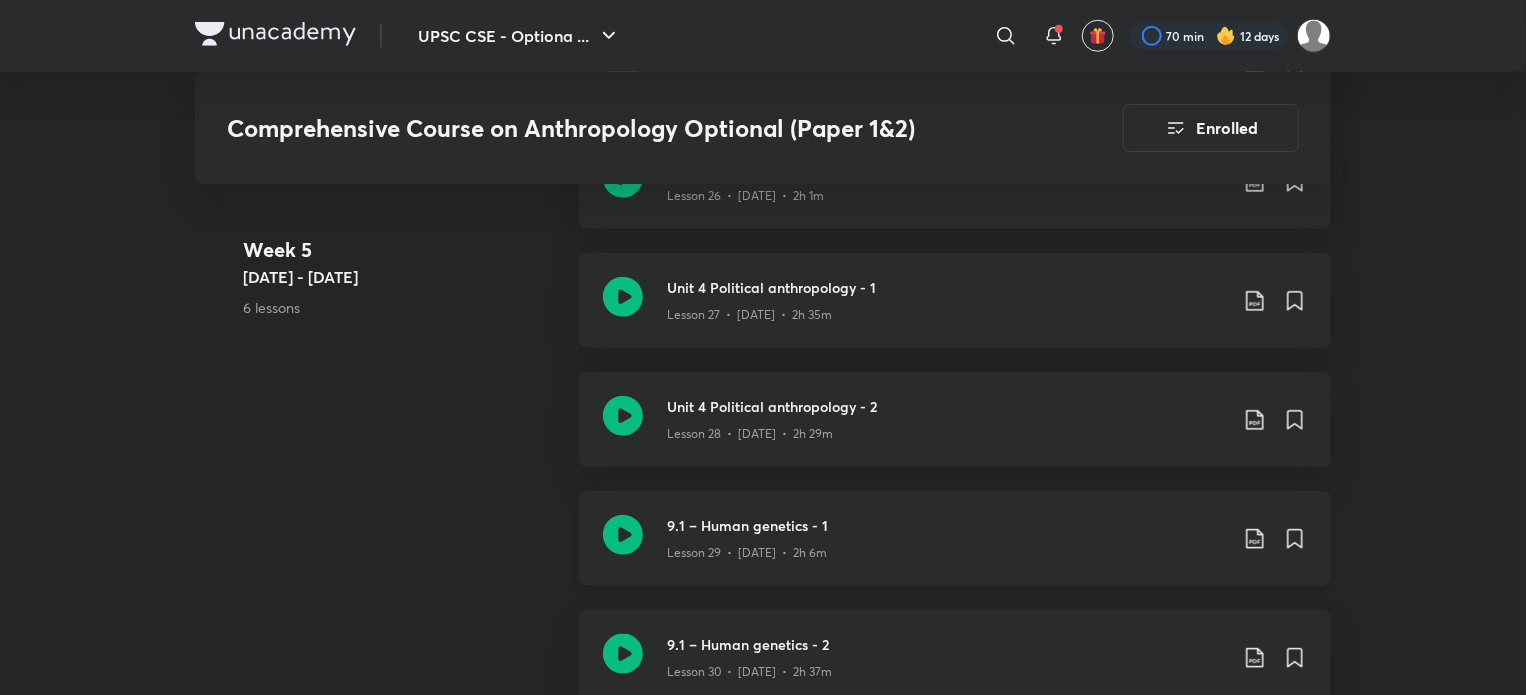 scroll, scrollTop: 4688, scrollLeft: 0, axis: vertical 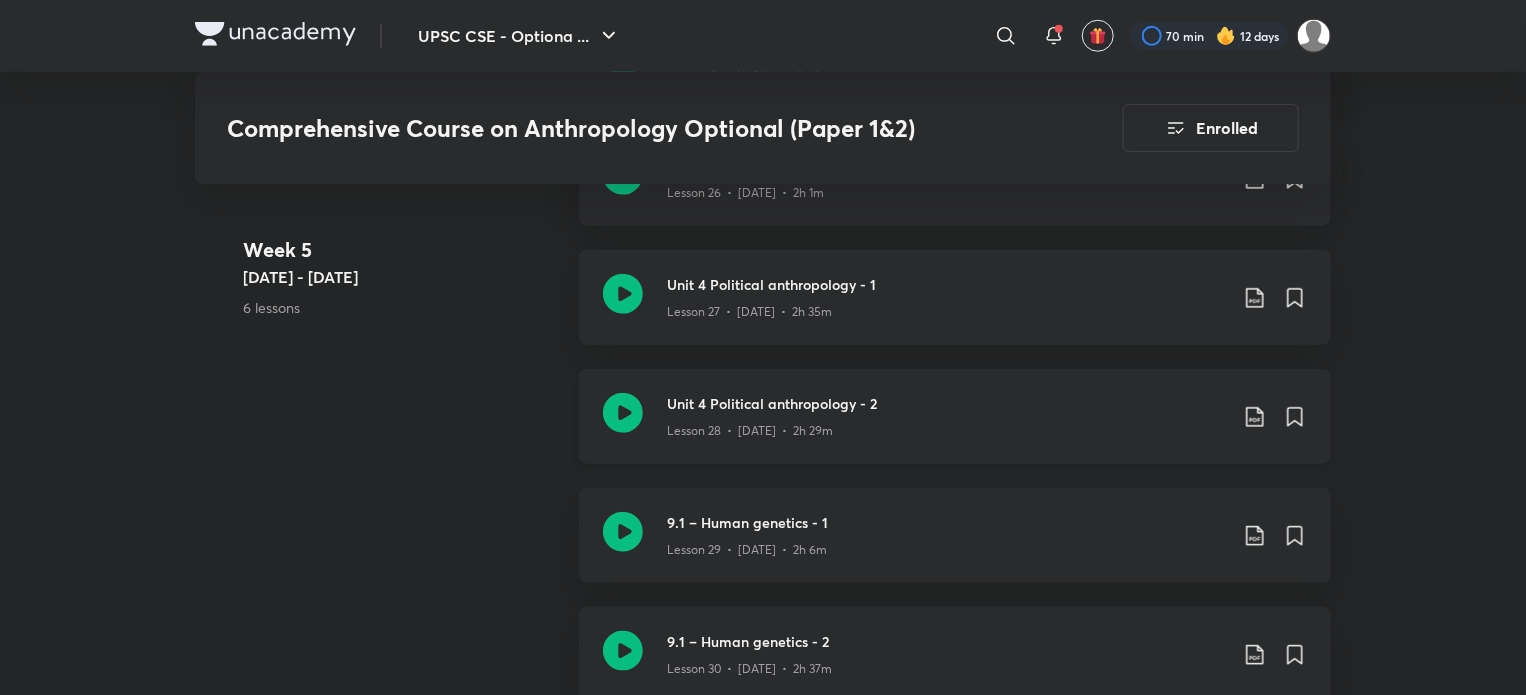 click 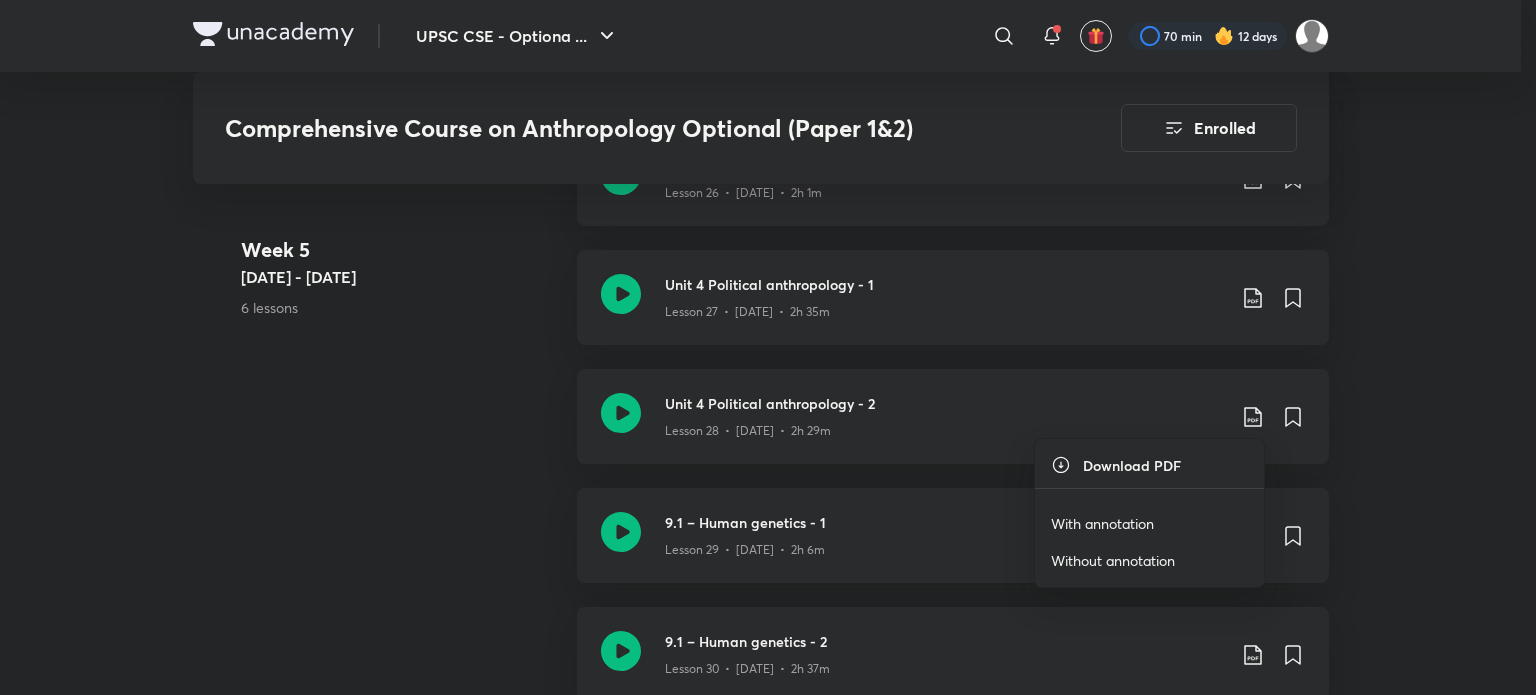 click on "Without annotation" at bounding box center [1113, 560] 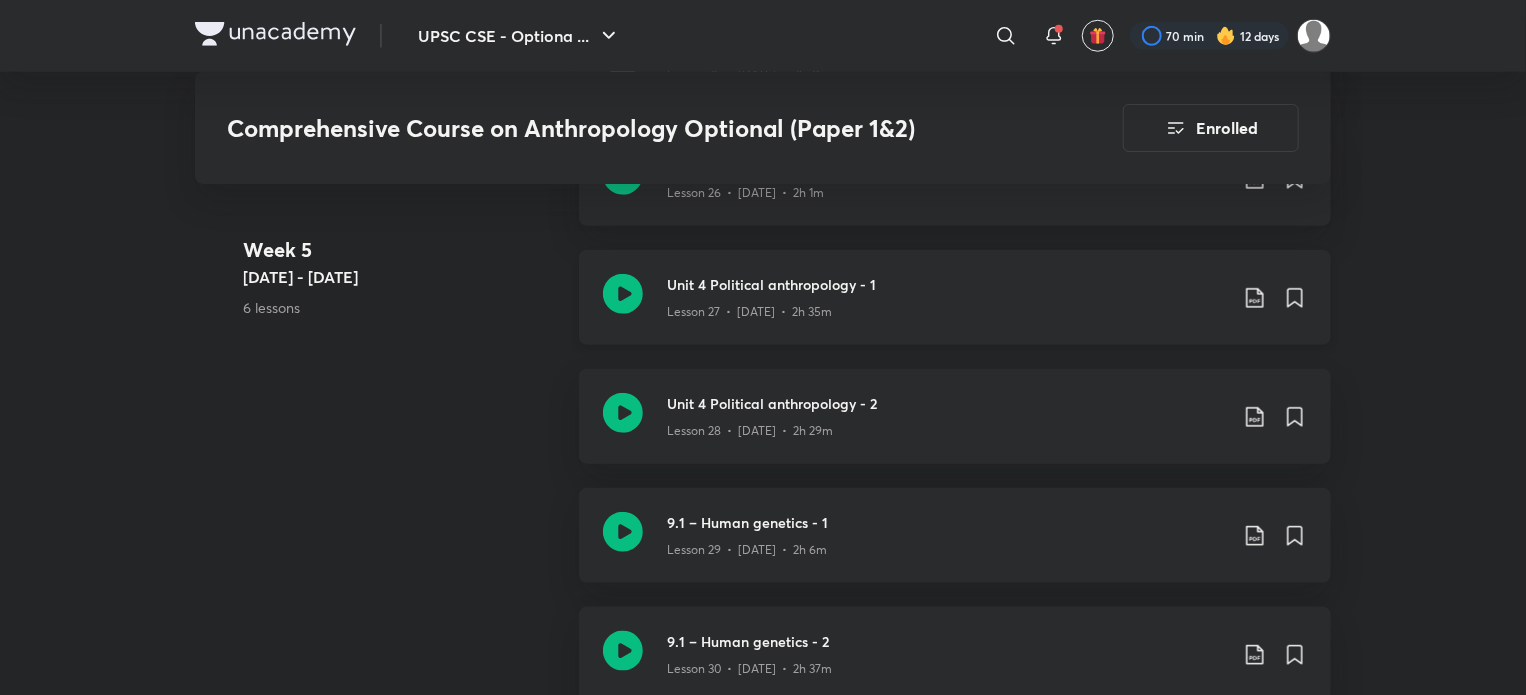 click 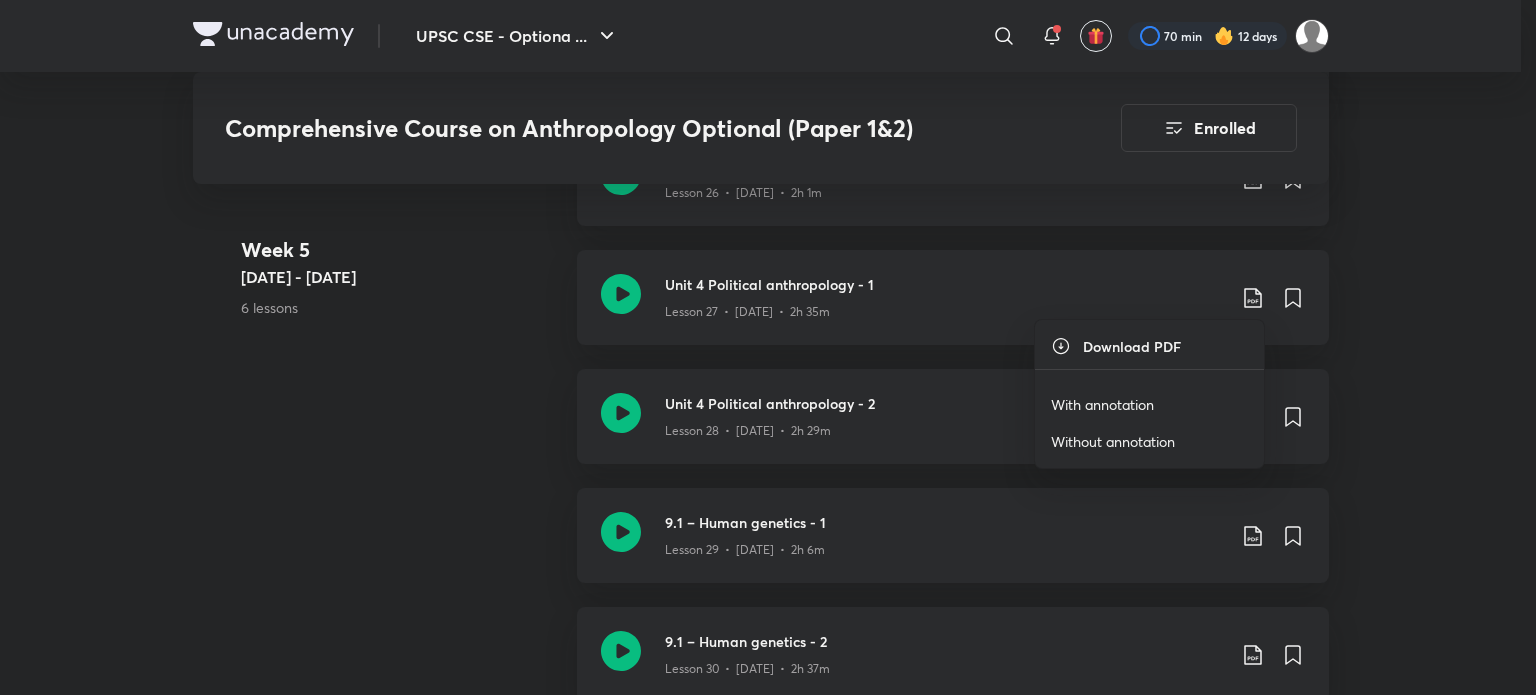 click on "Without annotation" at bounding box center [1113, 441] 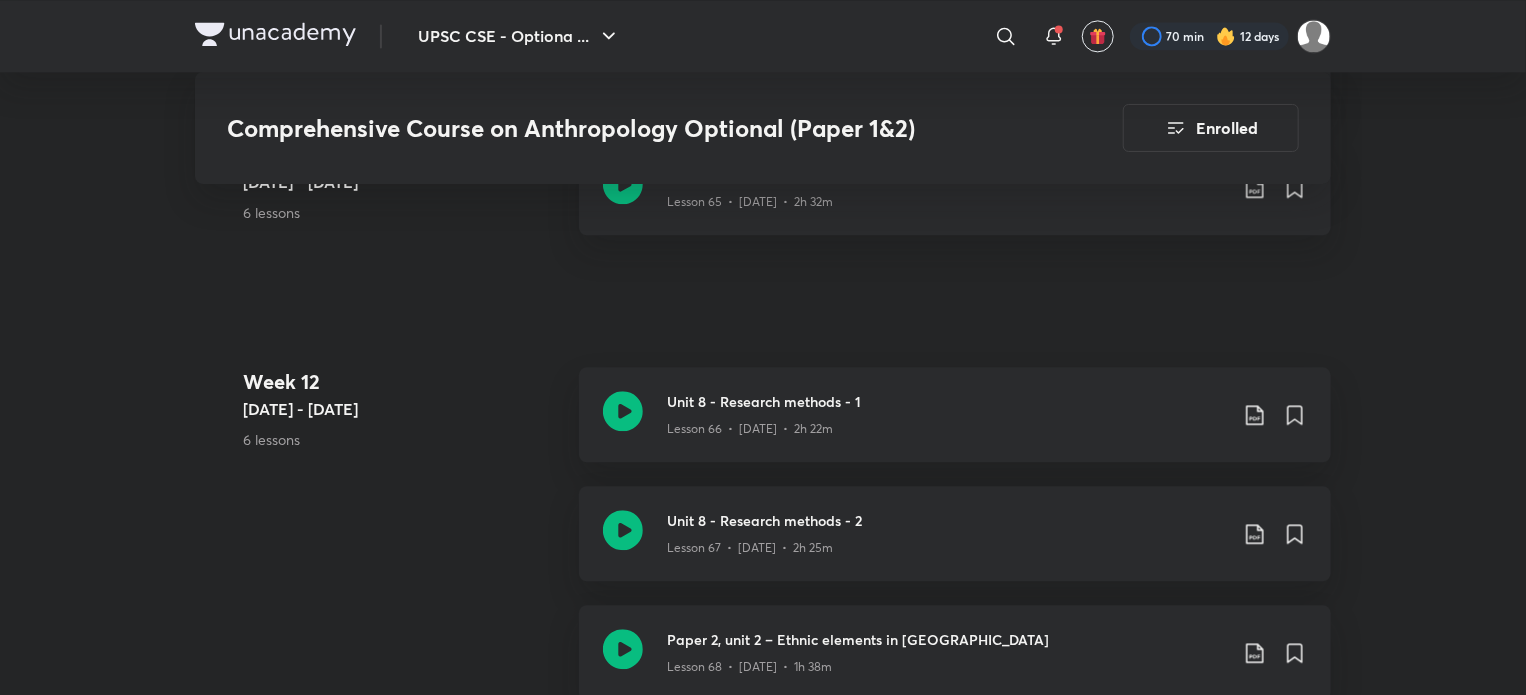 scroll, scrollTop: 9988, scrollLeft: 0, axis: vertical 